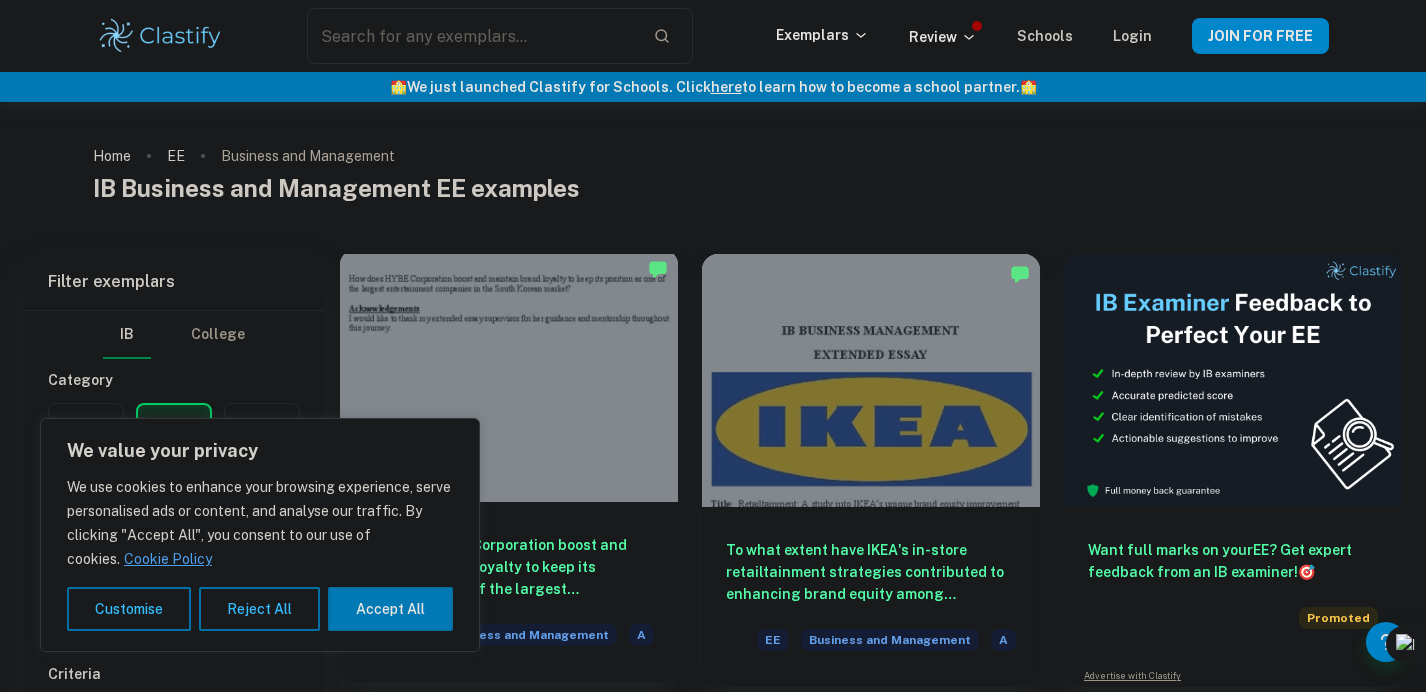 scroll, scrollTop: 247, scrollLeft: 0, axis: vertical 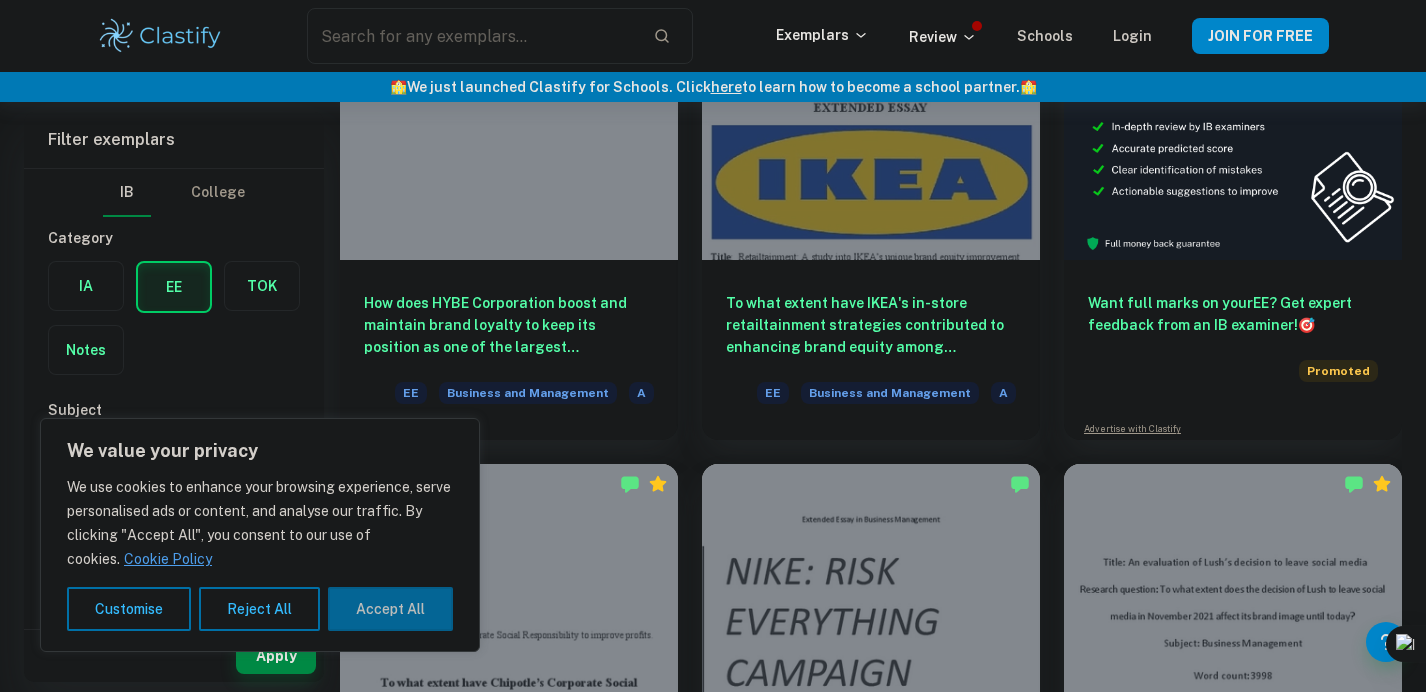 click on "Accept All" at bounding box center [390, 609] 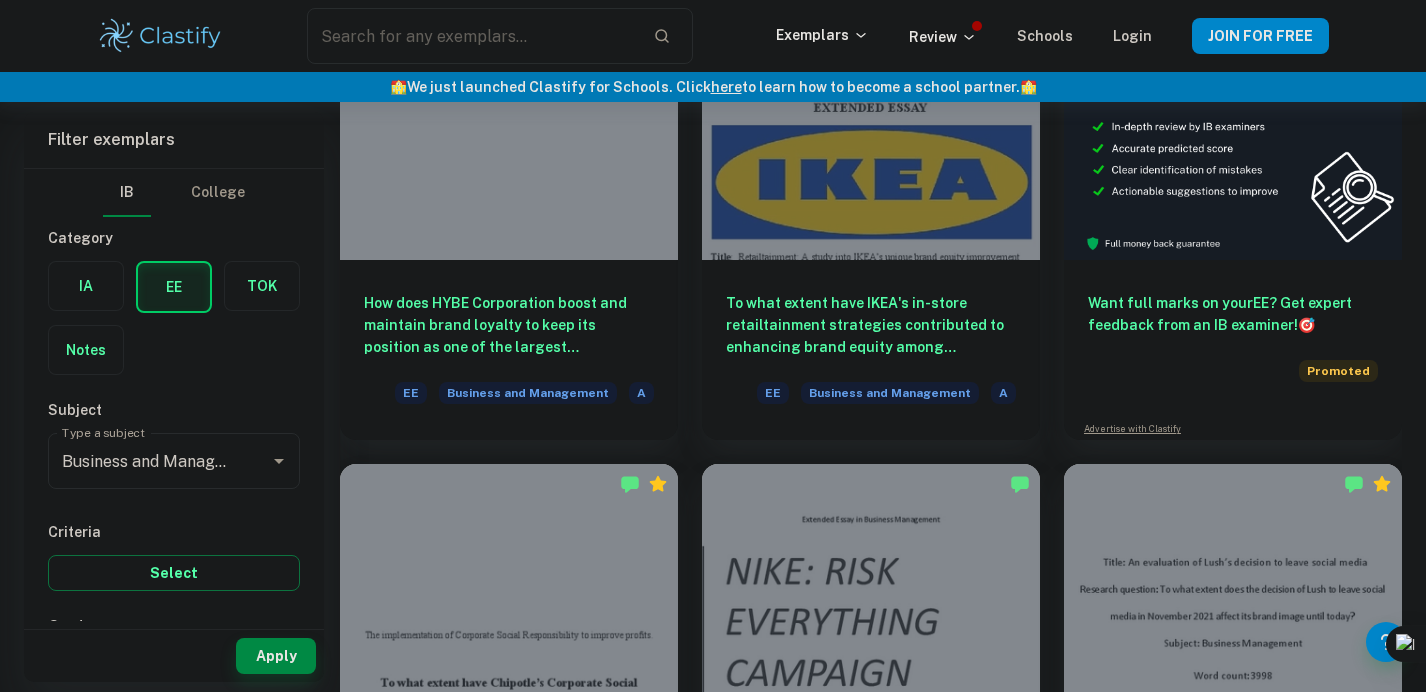 checkbox on "true" 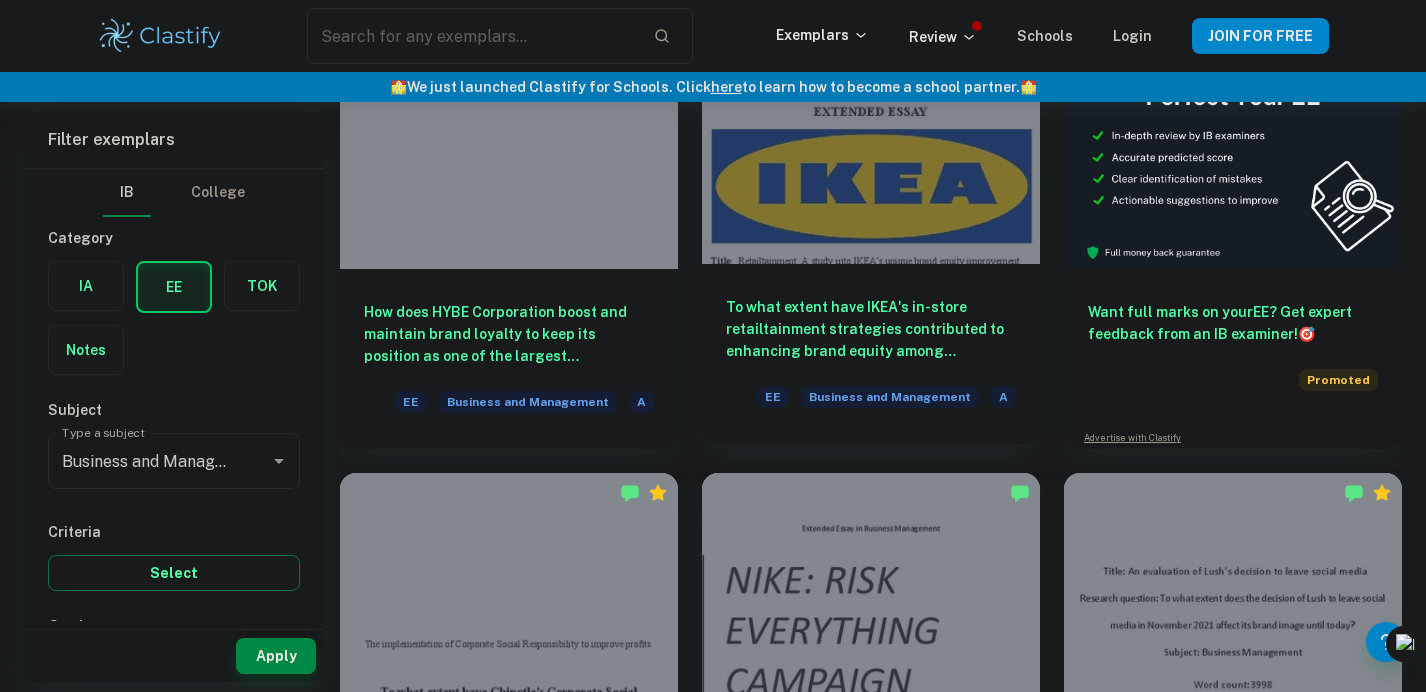 scroll, scrollTop: 233, scrollLeft: 0, axis: vertical 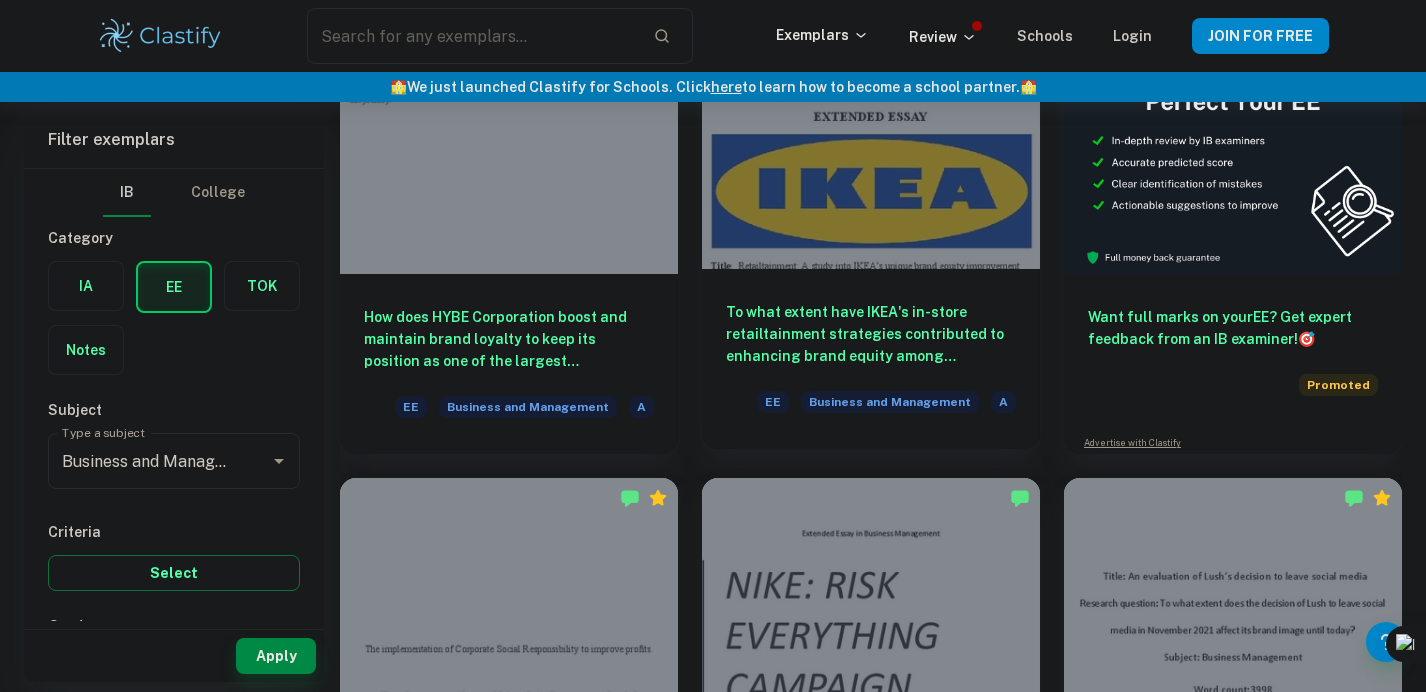 click at bounding box center [871, 142] 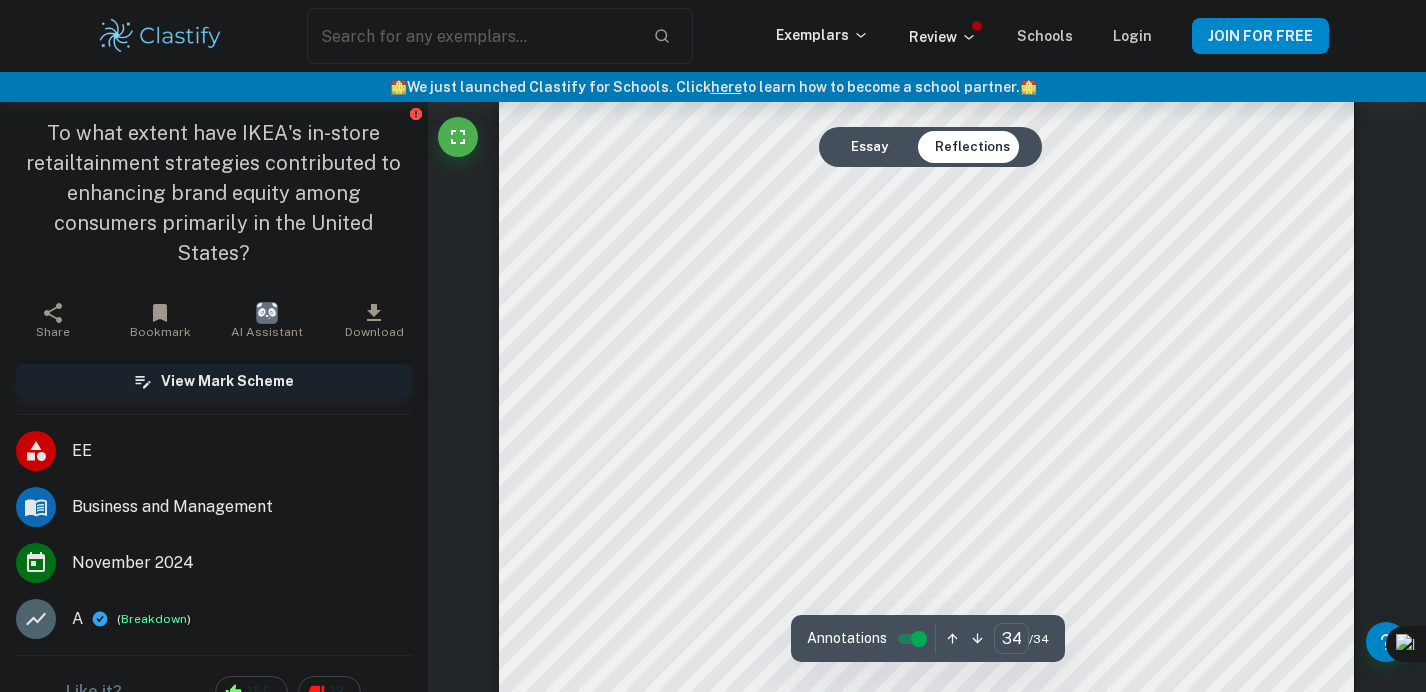 scroll, scrollTop: 41820, scrollLeft: 0, axis: vertical 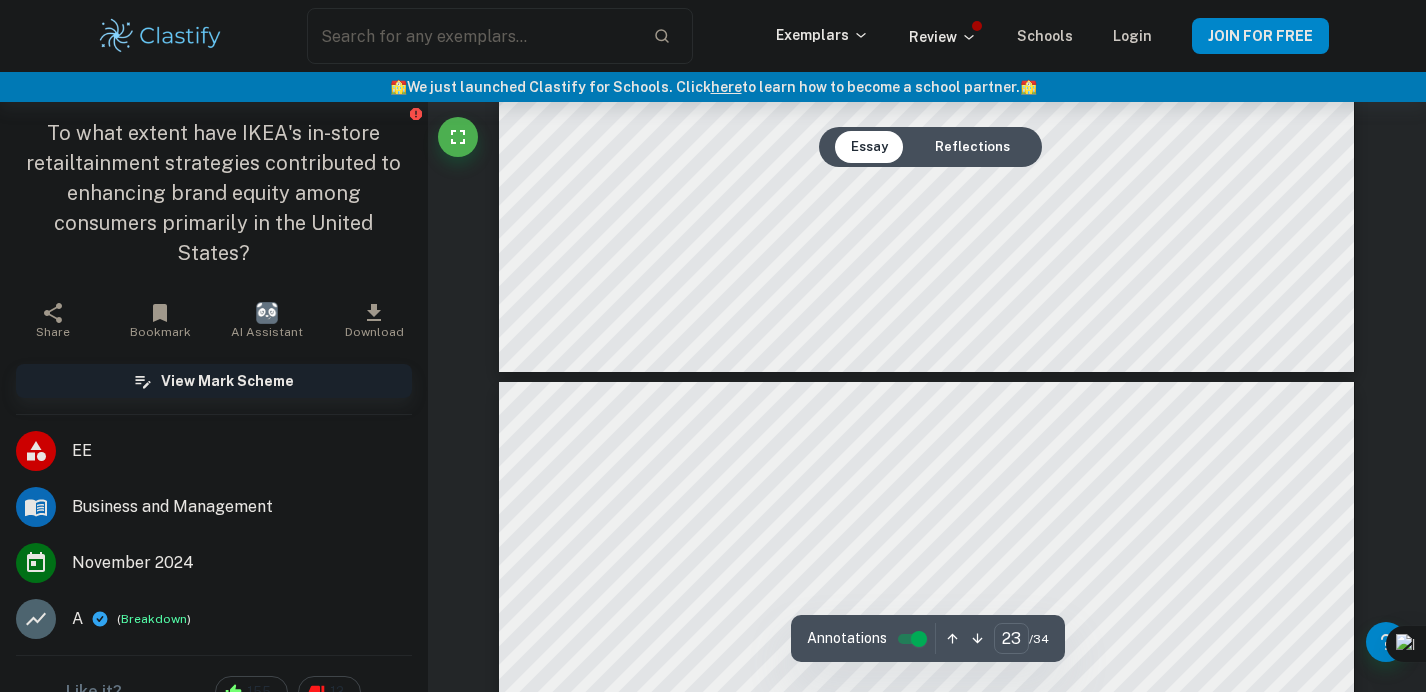 type on "22" 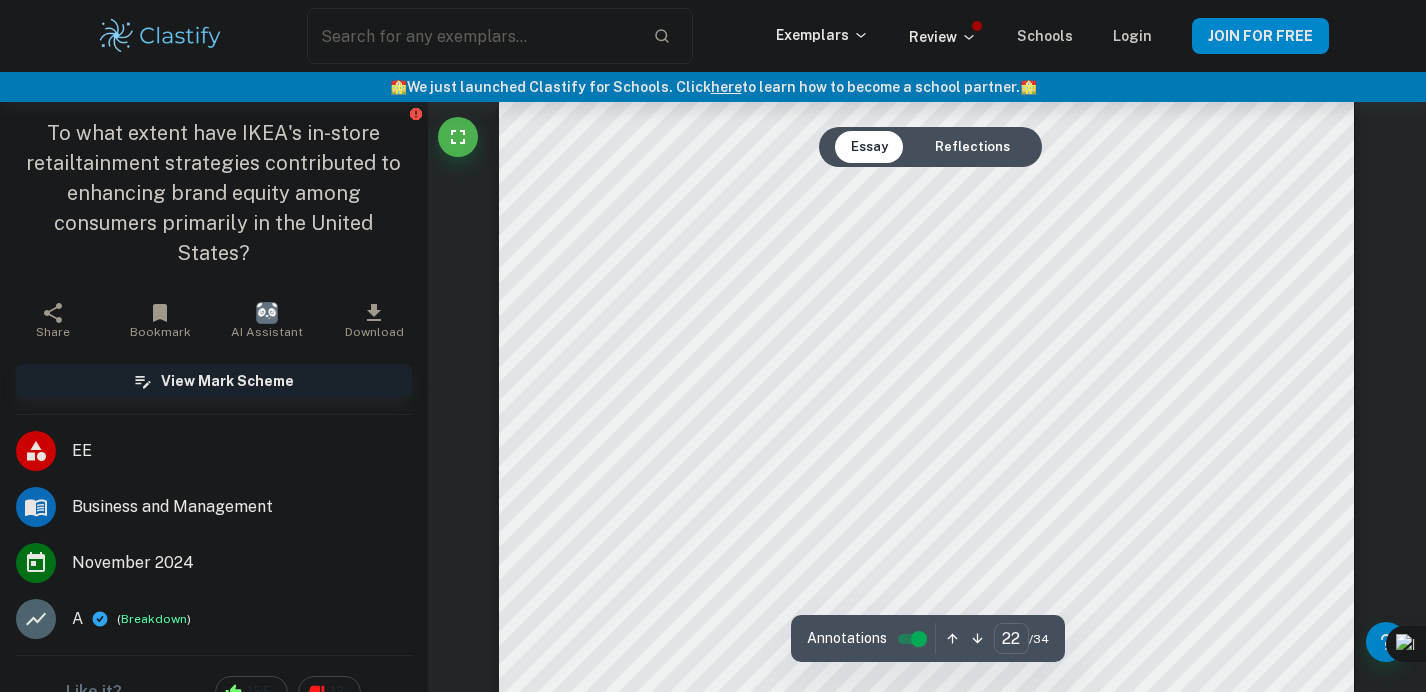 scroll, scrollTop: 26688, scrollLeft: 0, axis: vertical 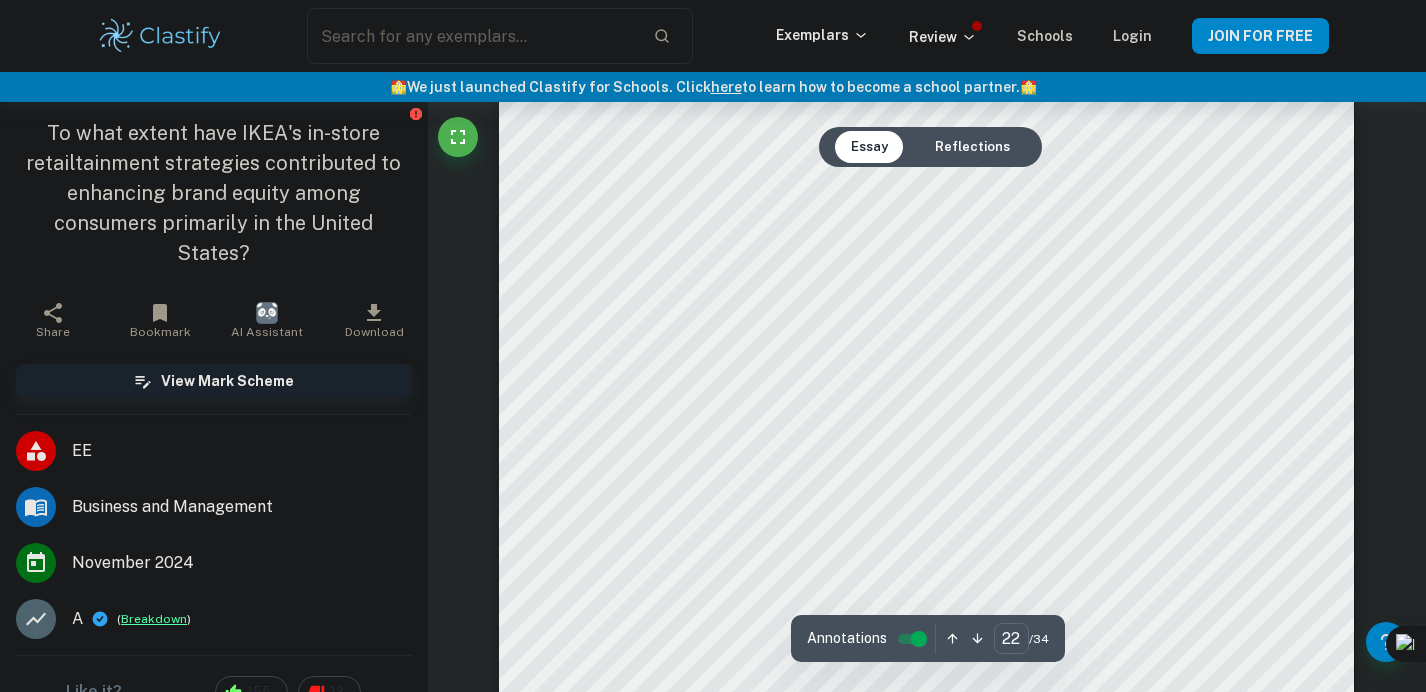 click on "Breakdown" at bounding box center [154, 619] 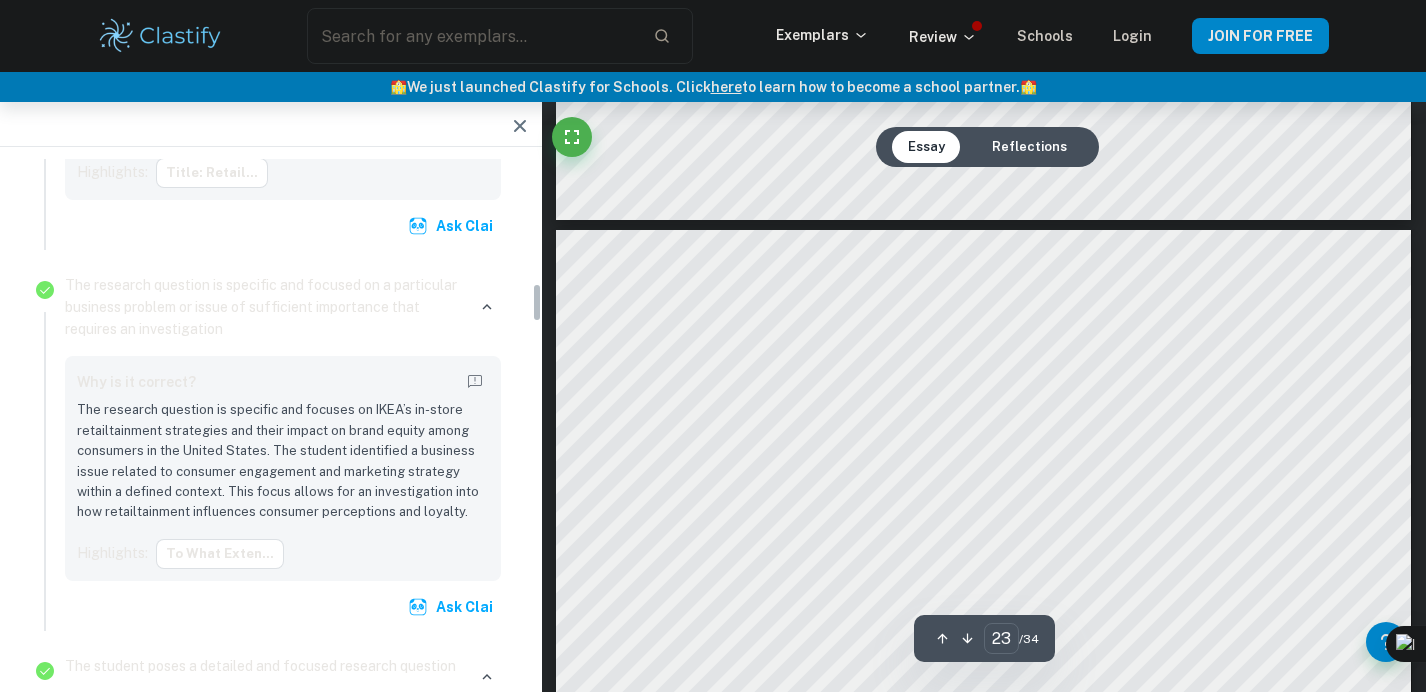 scroll, scrollTop: 0, scrollLeft: 0, axis: both 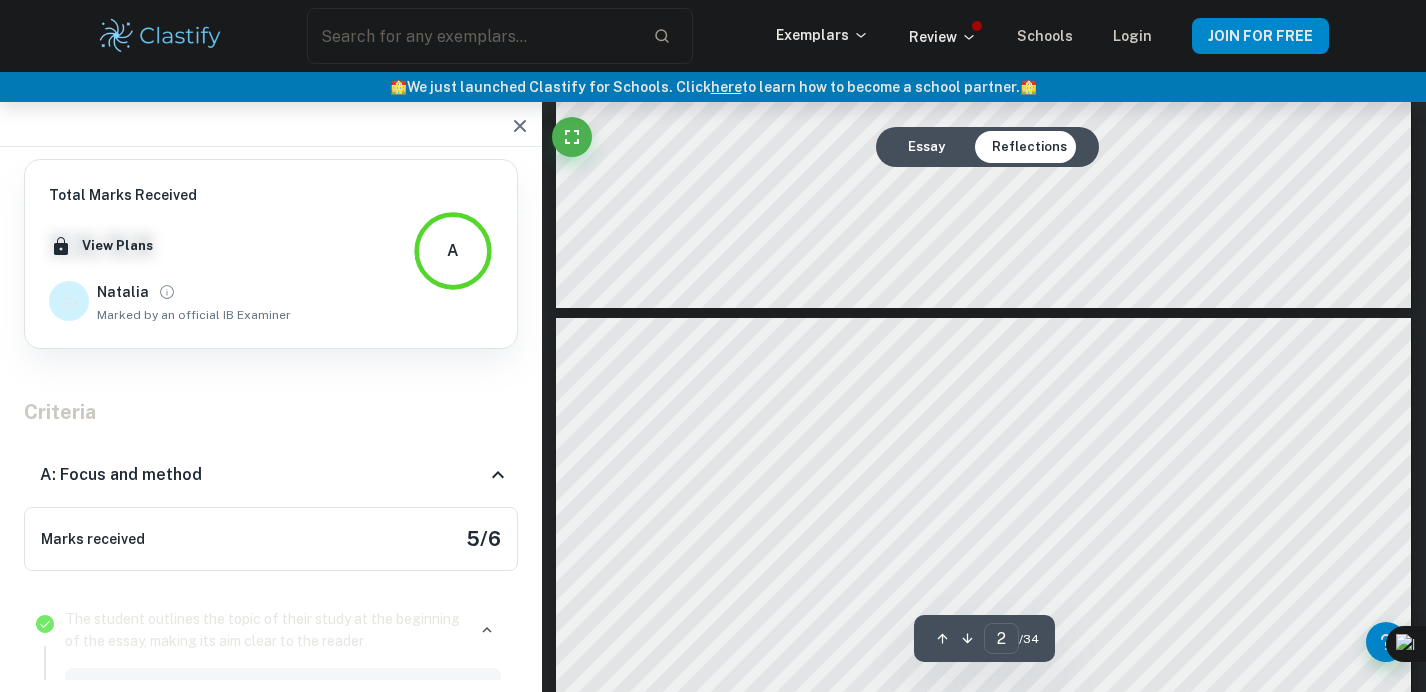 type on "1" 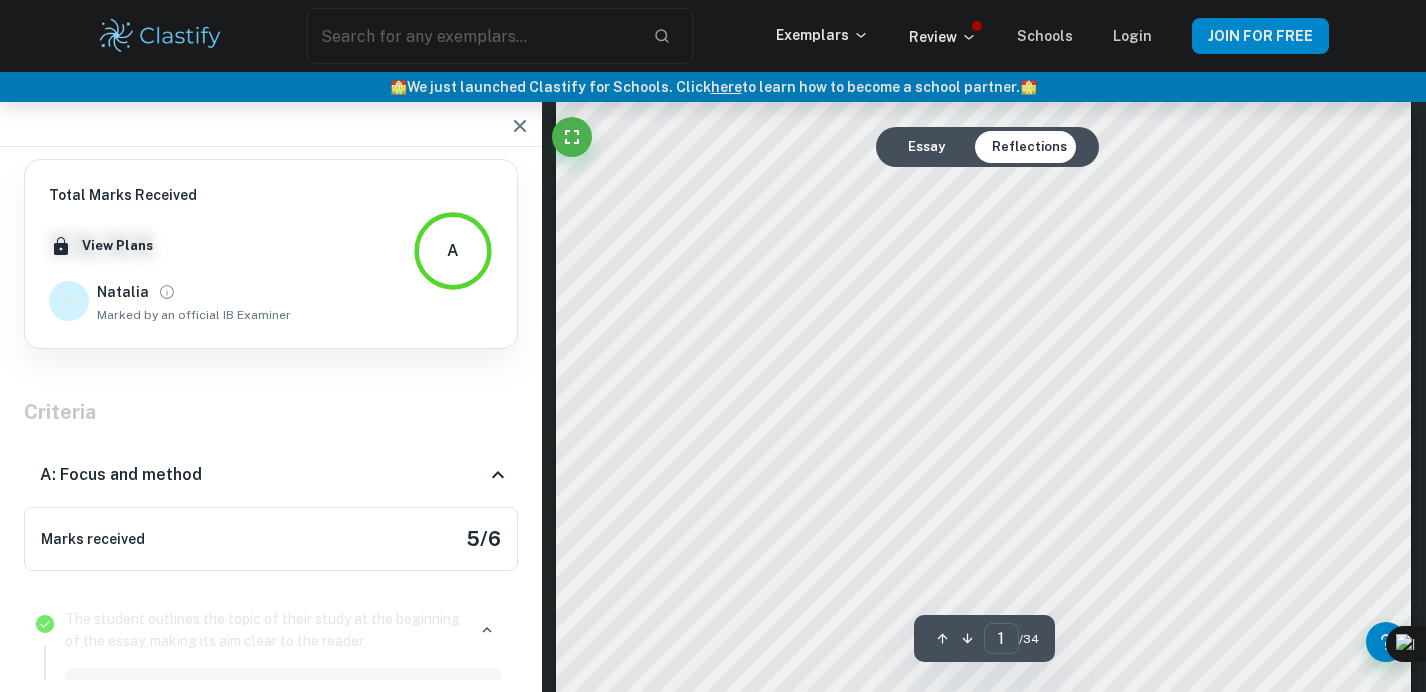scroll, scrollTop: 405, scrollLeft: 0, axis: vertical 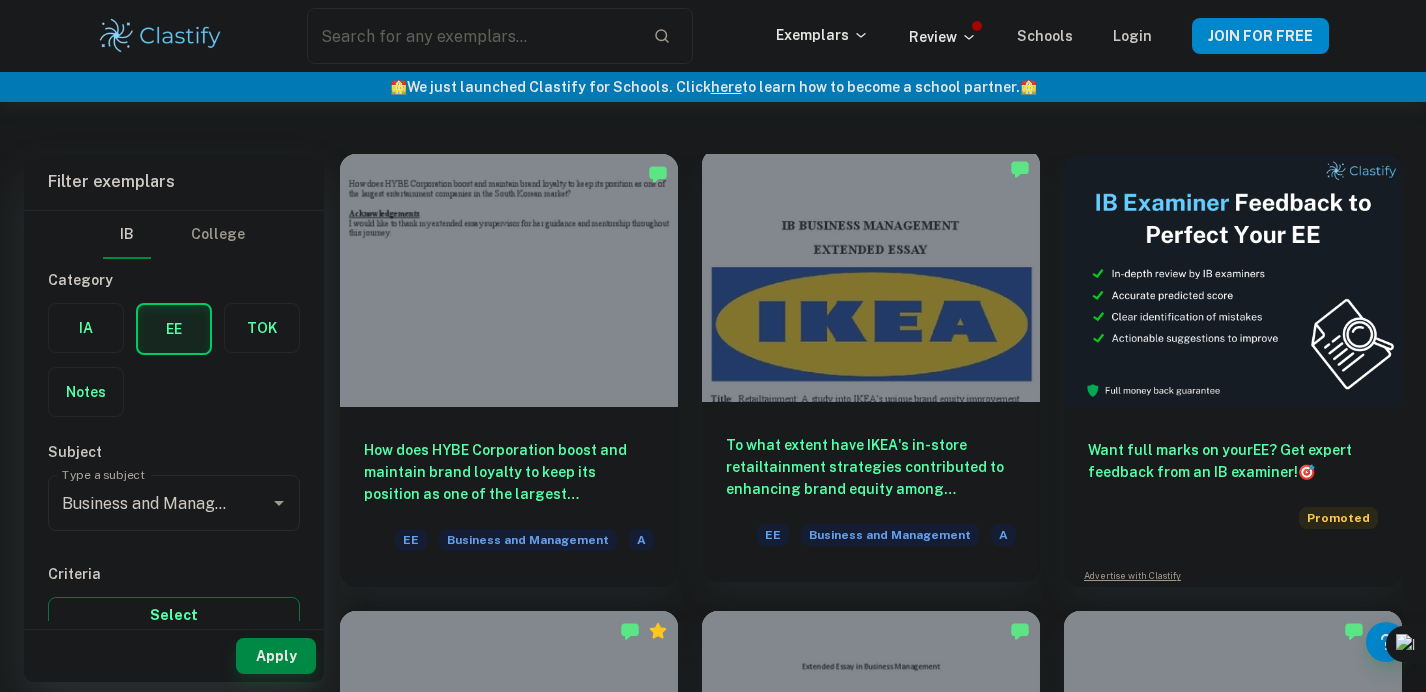 click at bounding box center (871, 275) 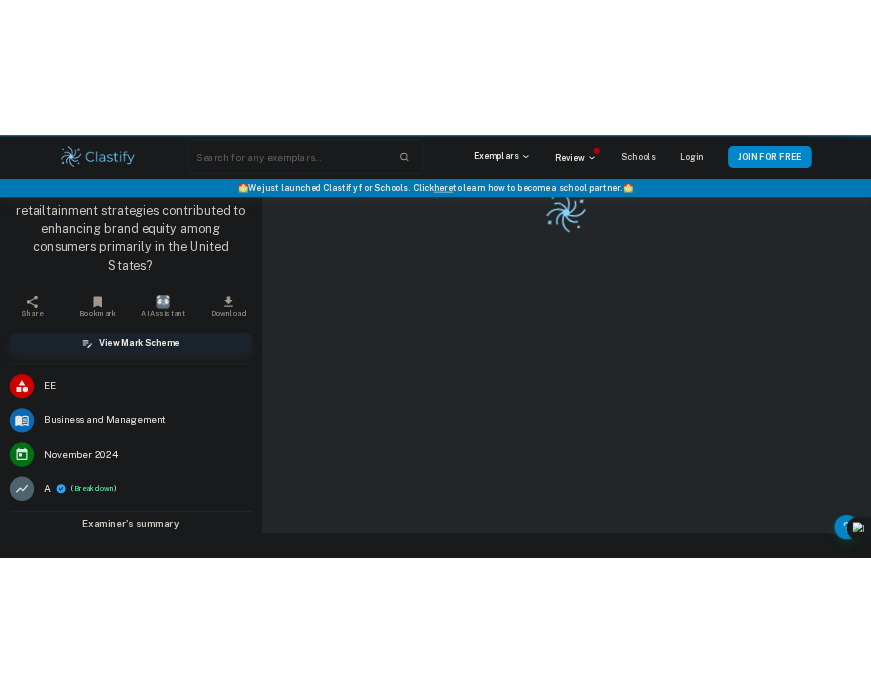 scroll, scrollTop: 0, scrollLeft: 0, axis: both 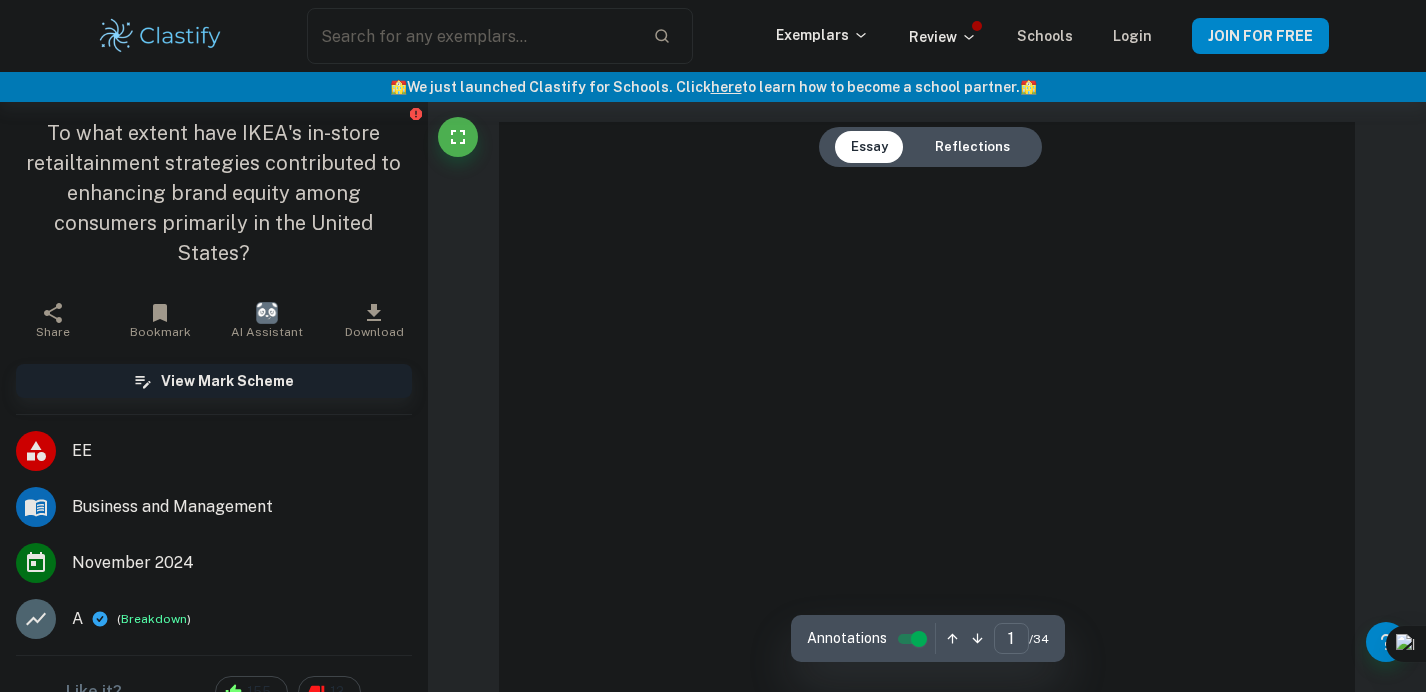 click on "To what extent have IKEA's in-store retailtainment strategies contributed to enhancing brand equity among consumers primarily in the United States?" at bounding box center (214, 193) 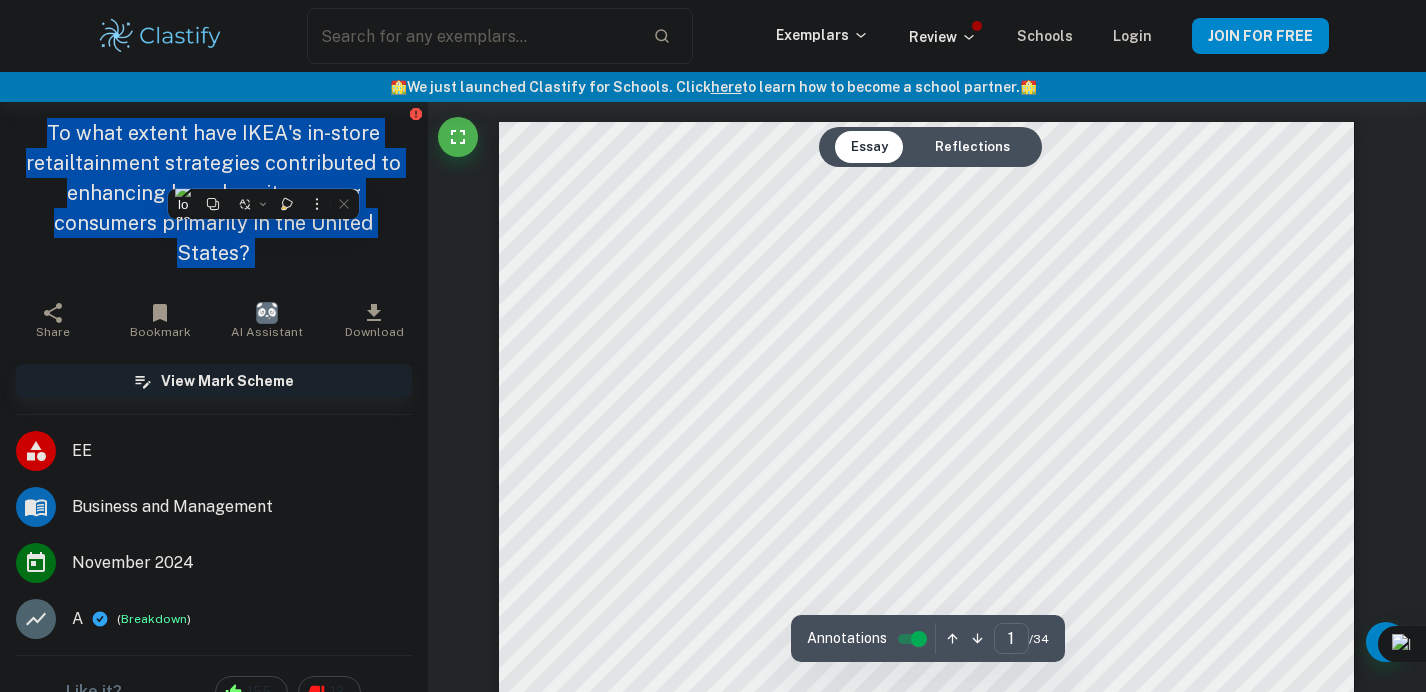 copy on "To what extent have IKEA's in-store retailtainment strategies contributed to enhancing brand equity among consumers primarily in the United States? Share" 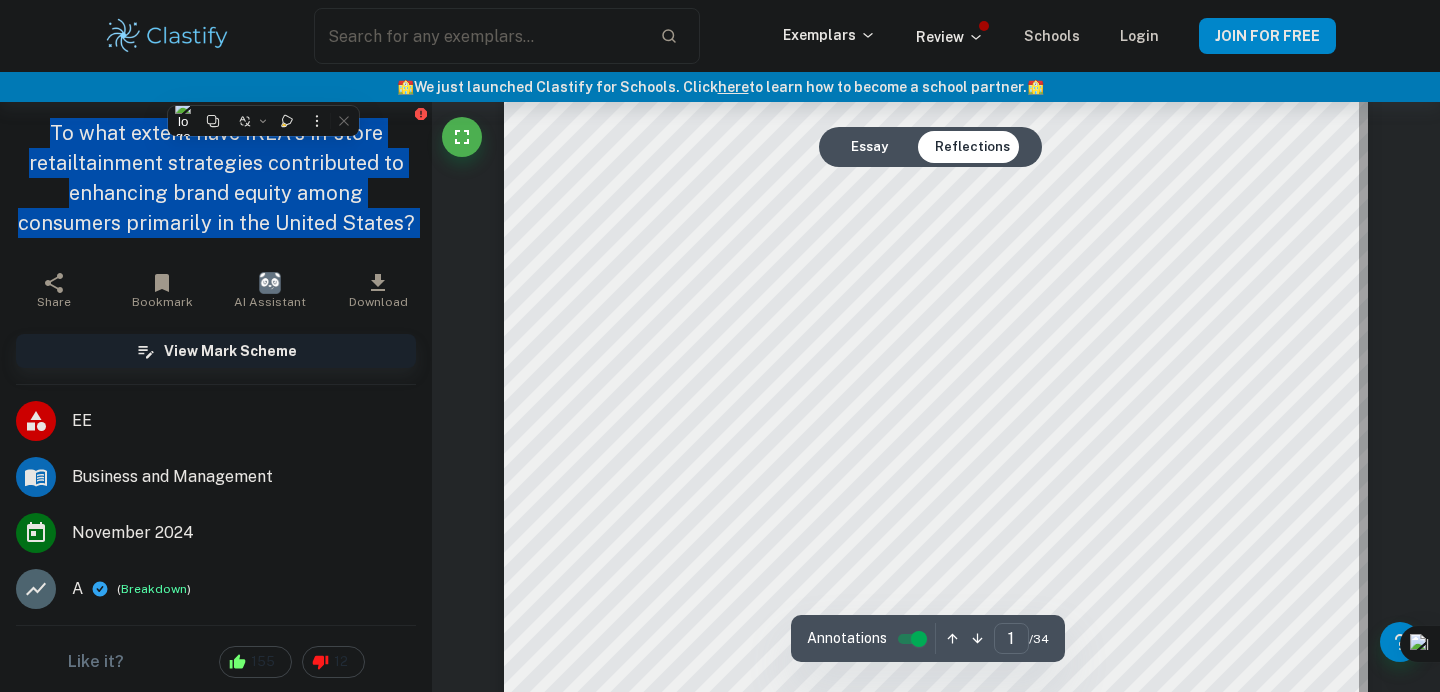 scroll, scrollTop: 0, scrollLeft: 0, axis: both 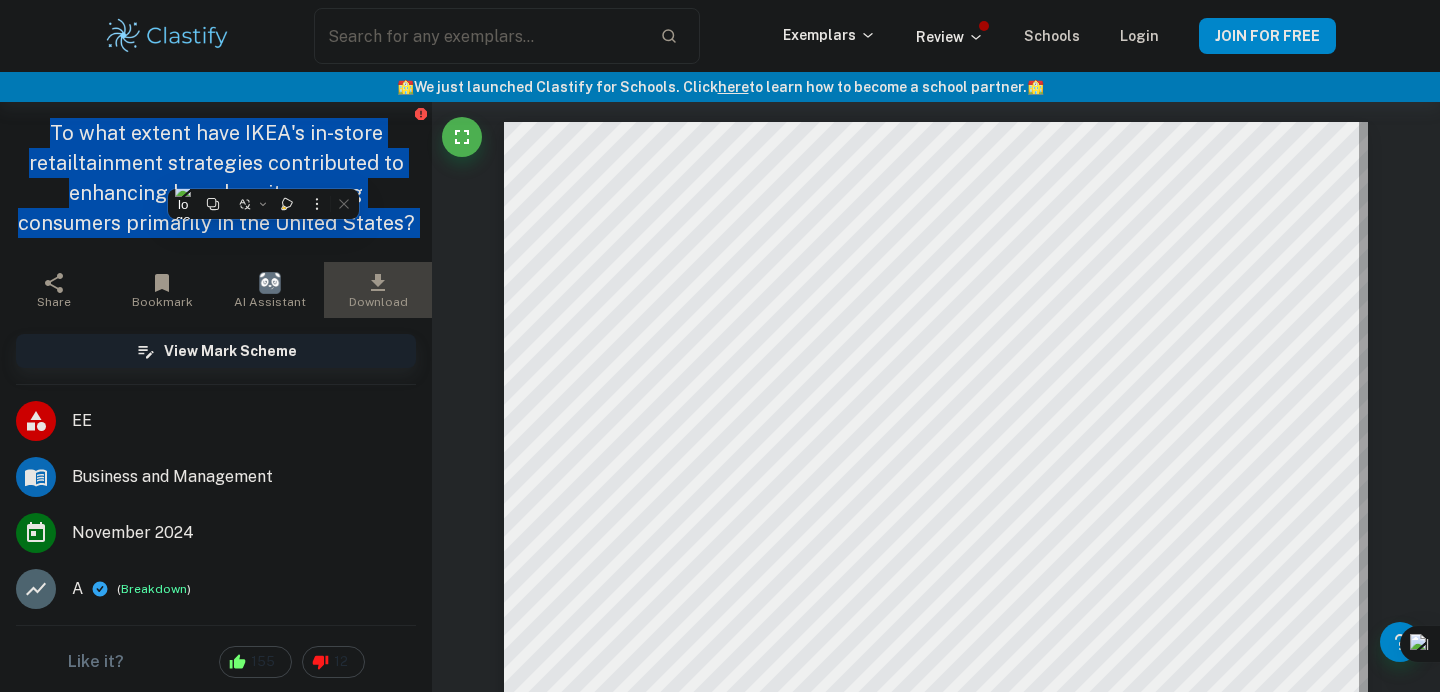click 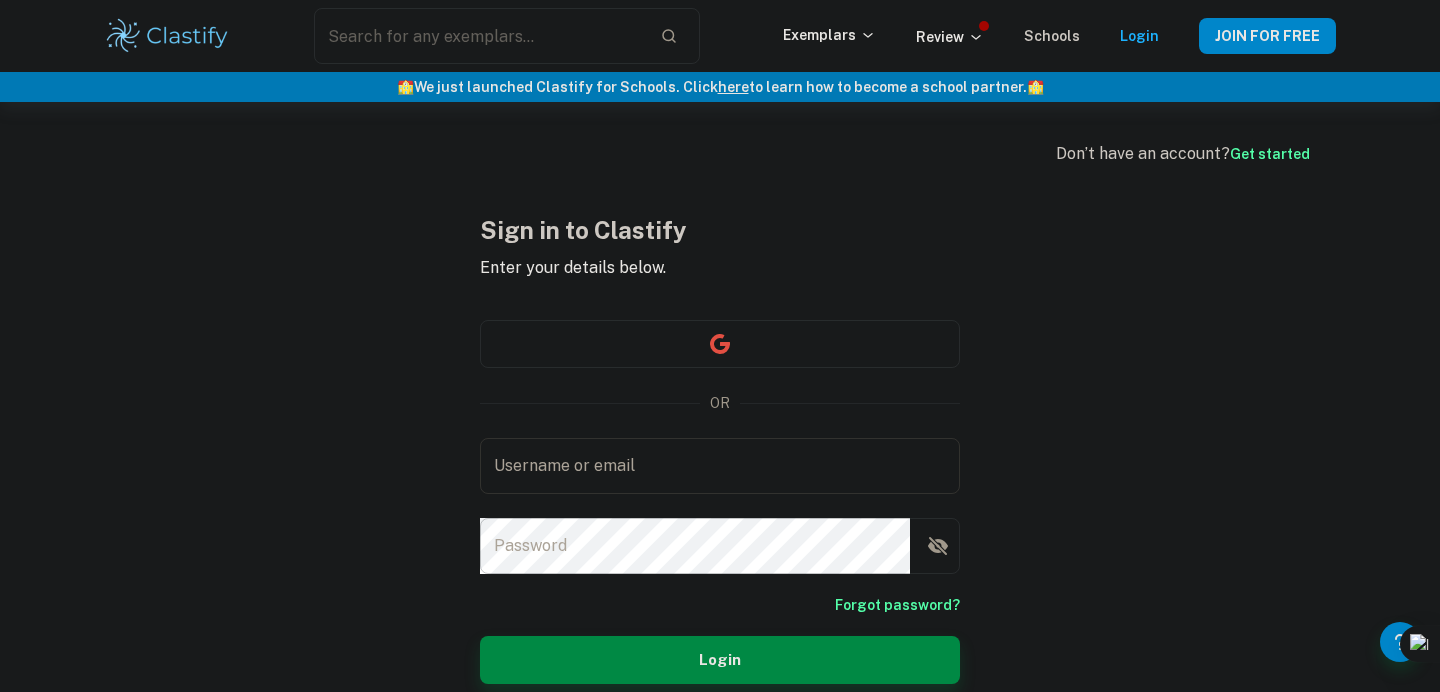 scroll, scrollTop: 102, scrollLeft: 0, axis: vertical 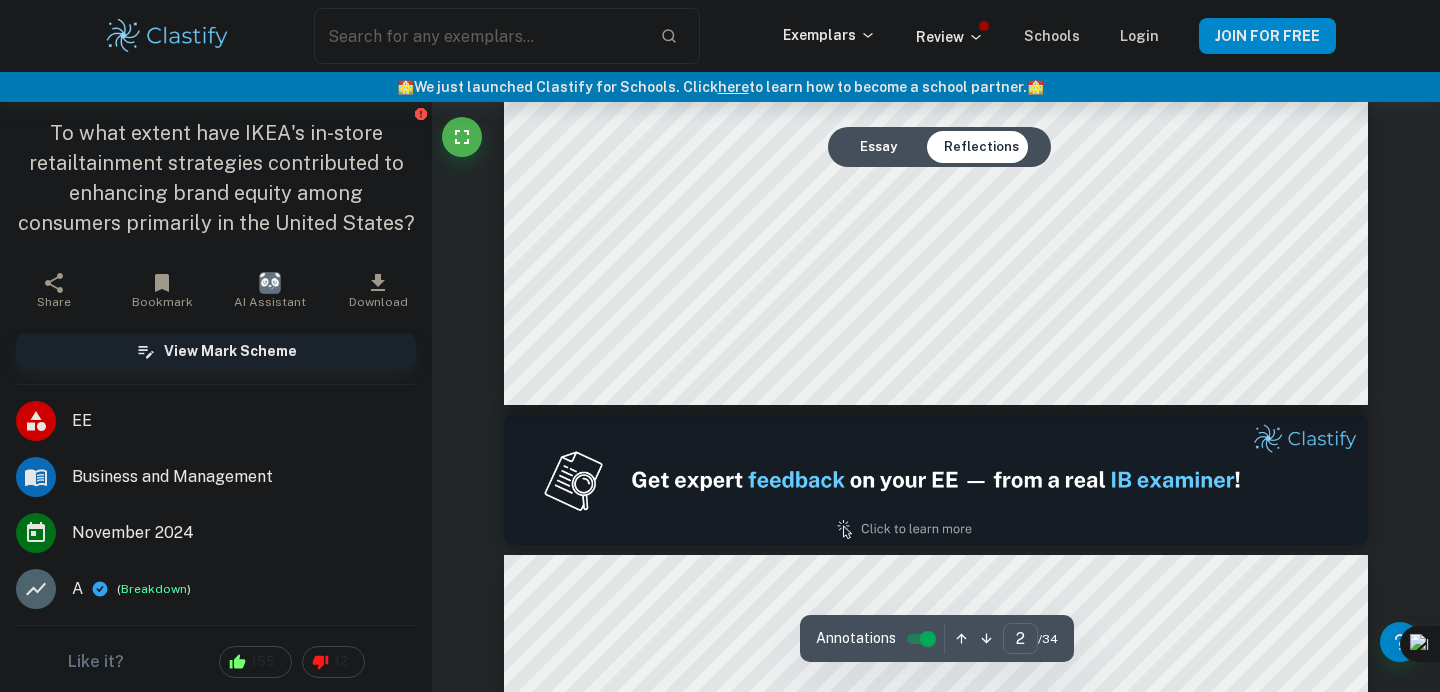 type on "1" 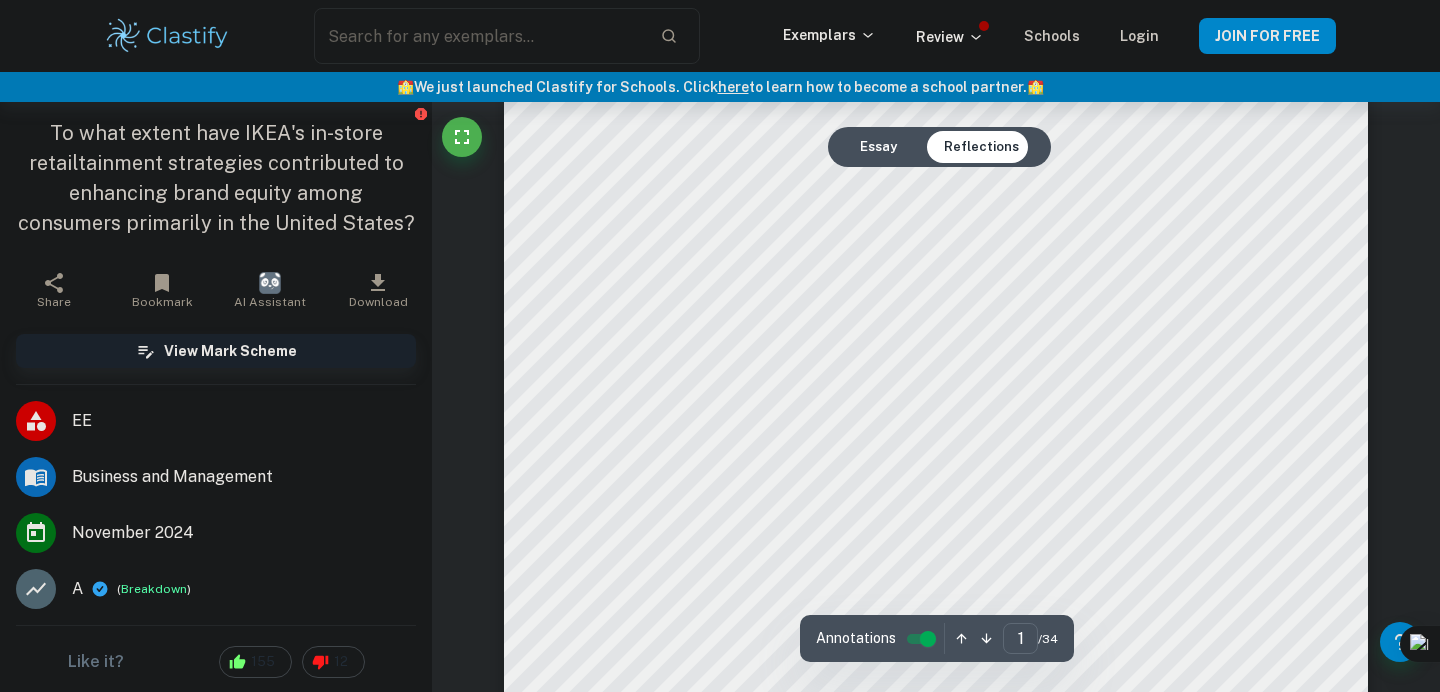 scroll, scrollTop: 0, scrollLeft: 0, axis: both 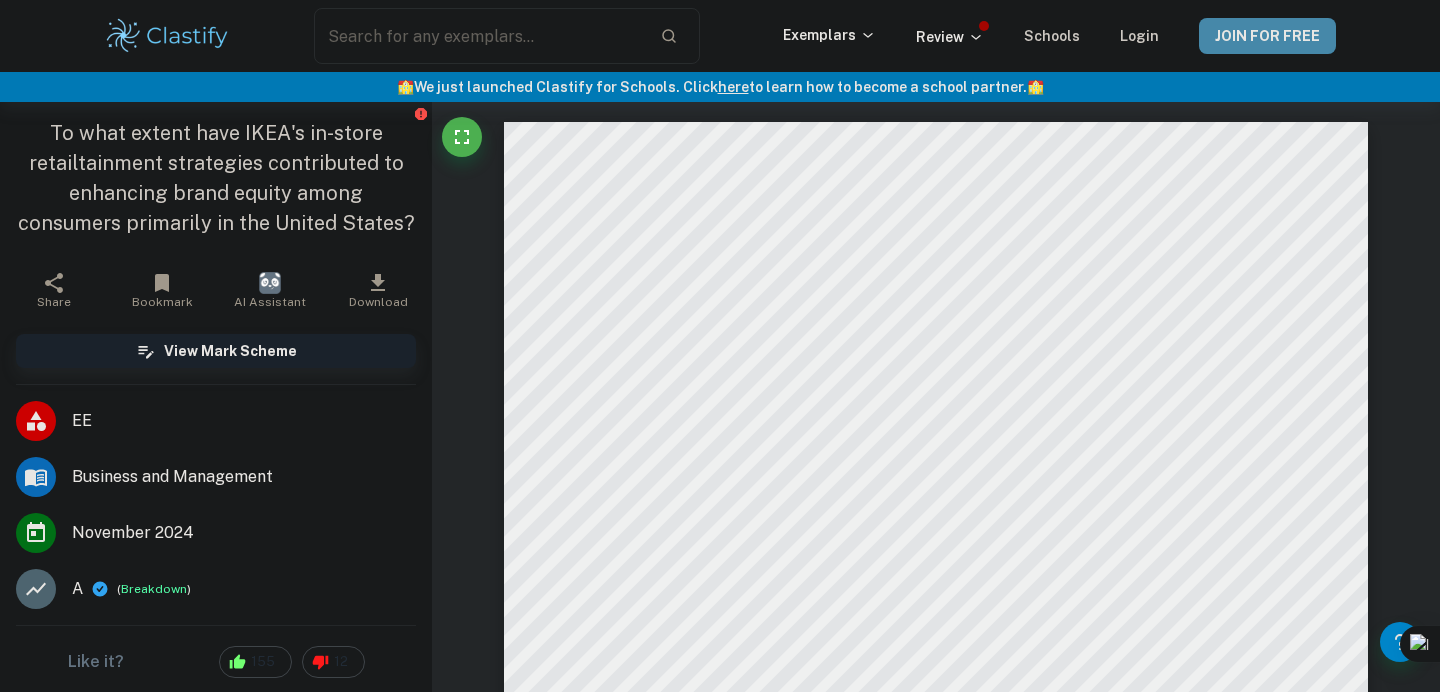 click on "JOIN FOR FREE" at bounding box center (1267, 36) 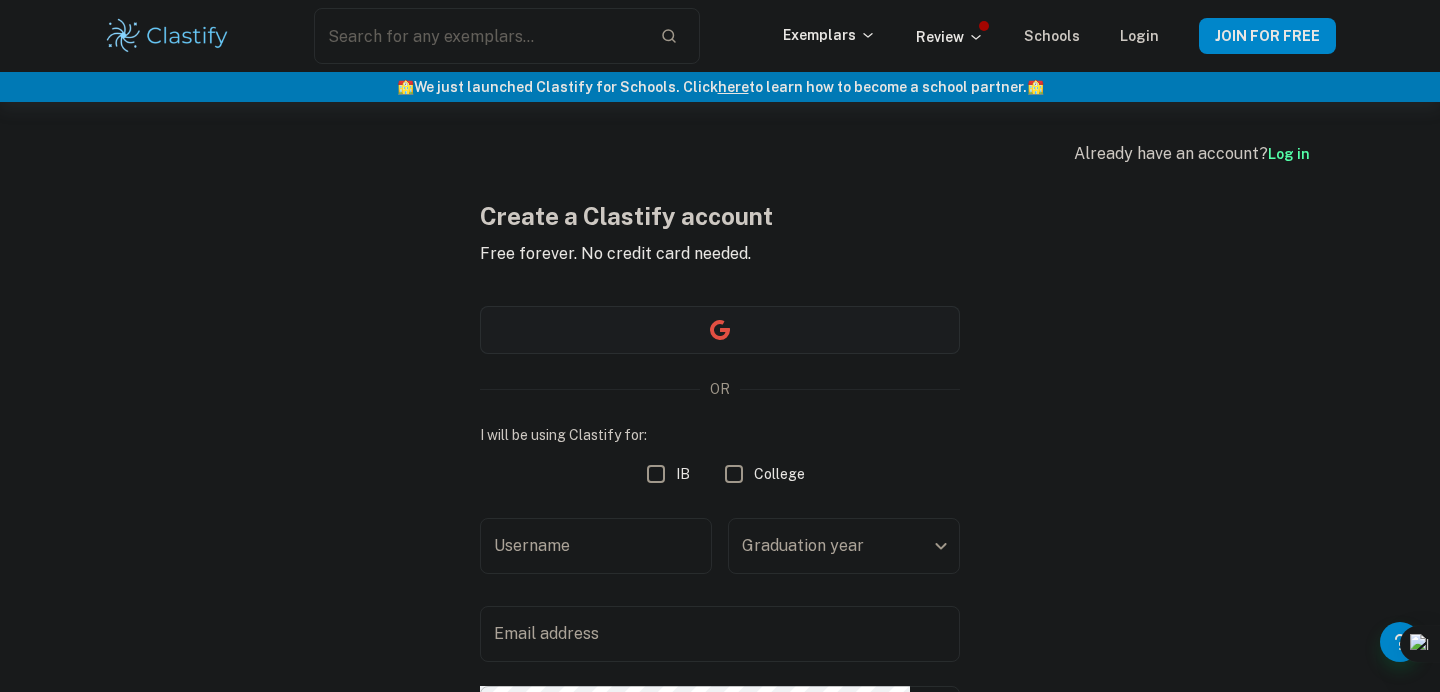 click 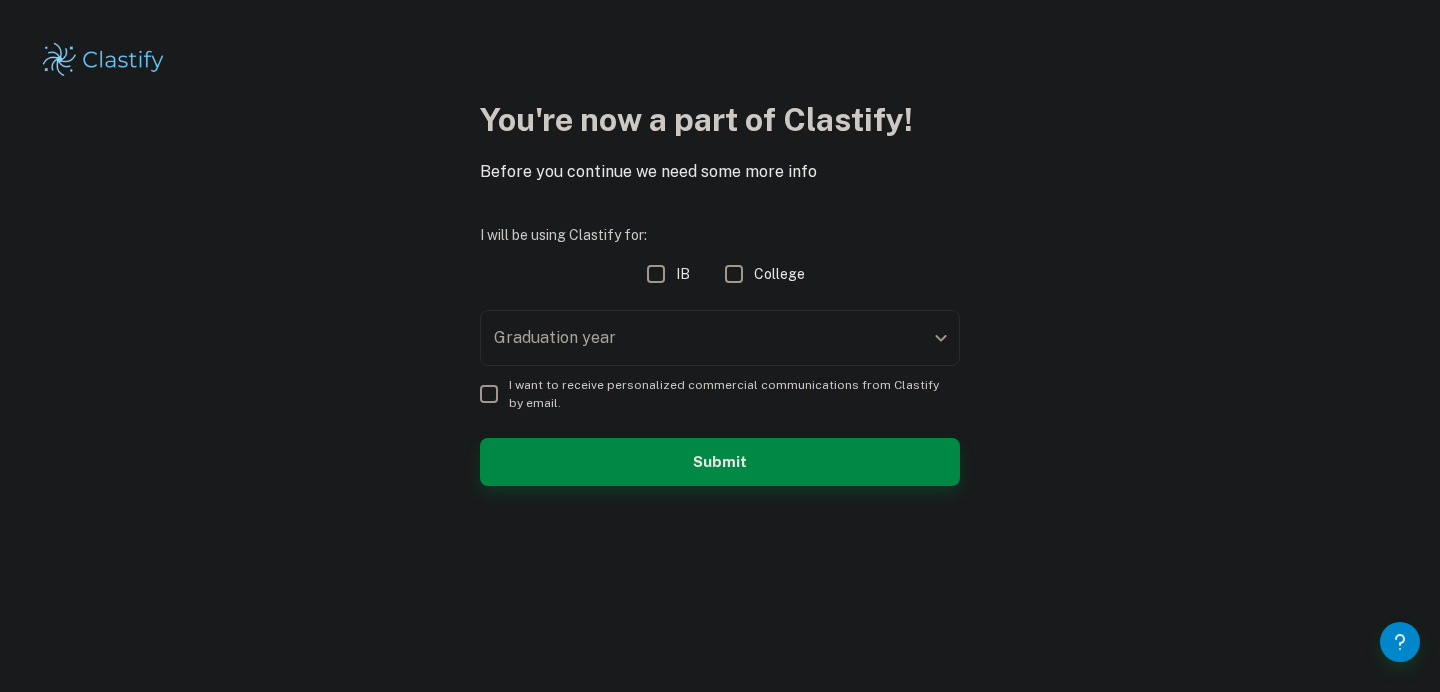 scroll, scrollTop: 0, scrollLeft: 0, axis: both 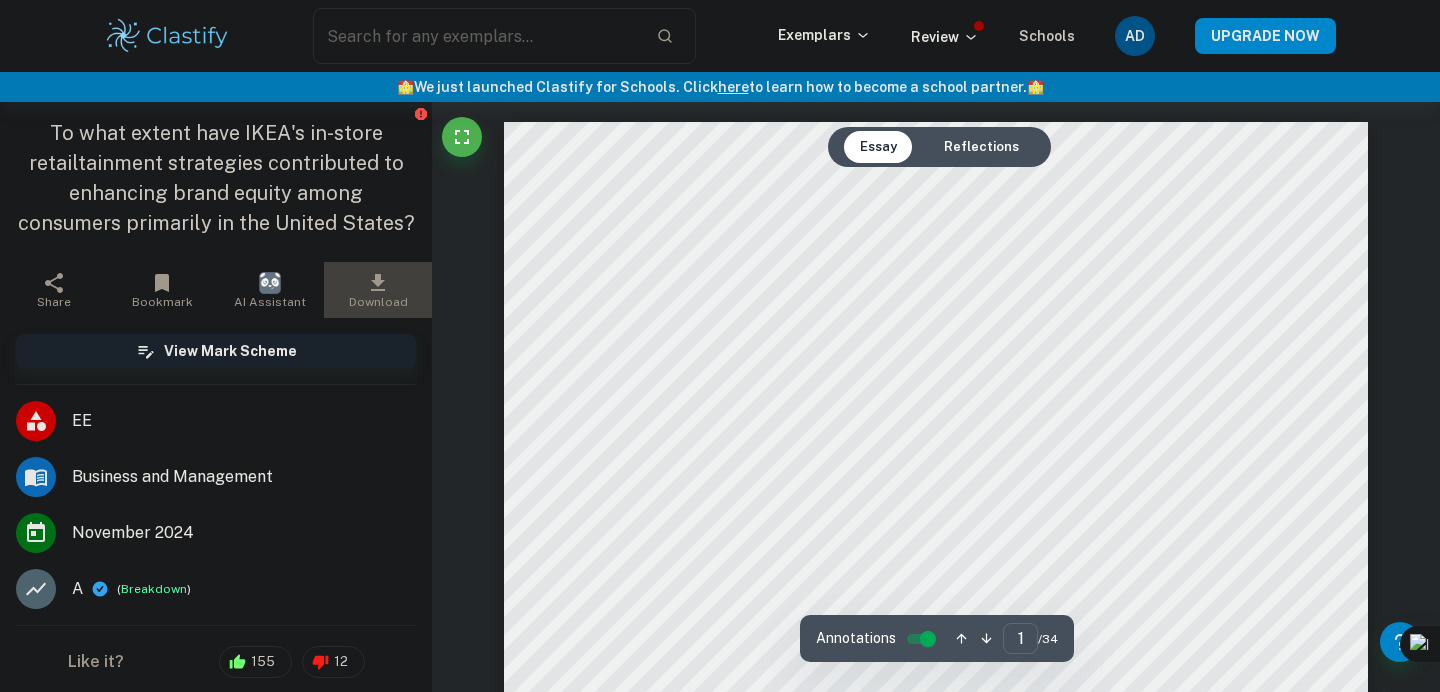 checkbox on "true" 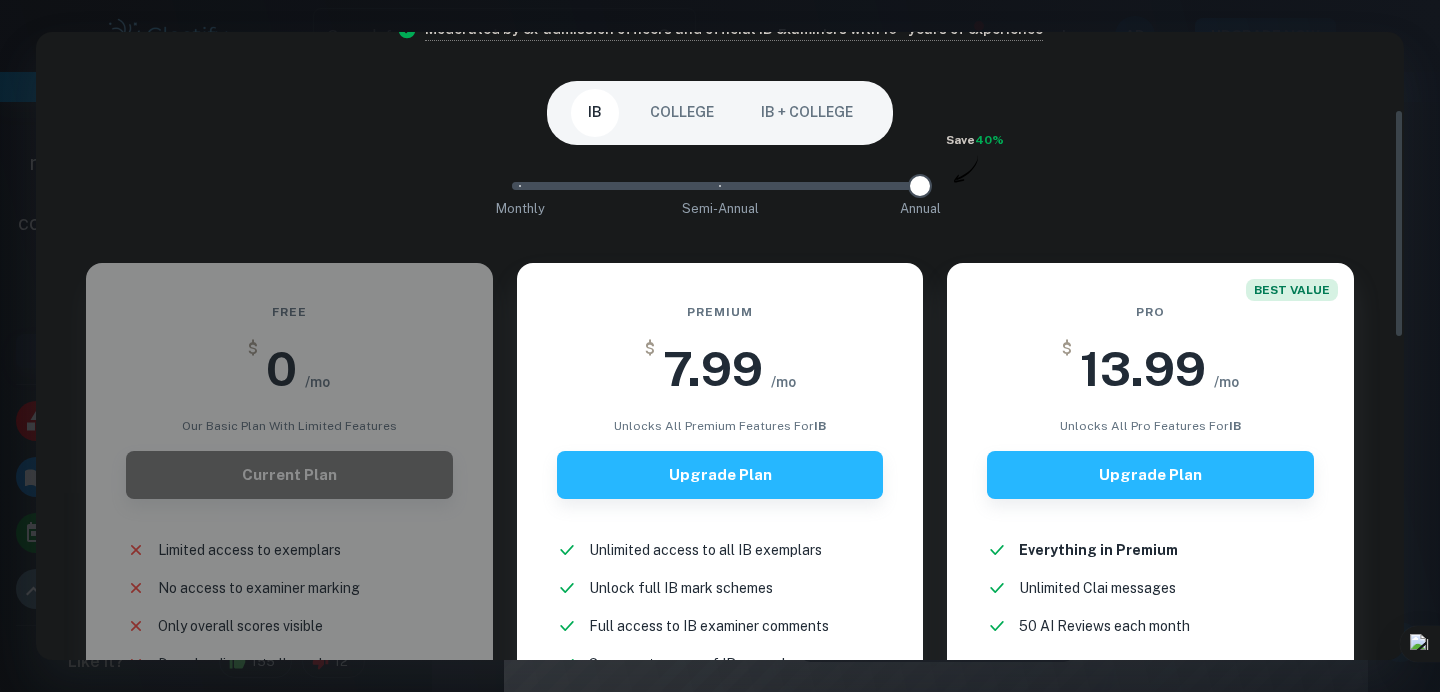 scroll, scrollTop: 218, scrollLeft: 0, axis: vertical 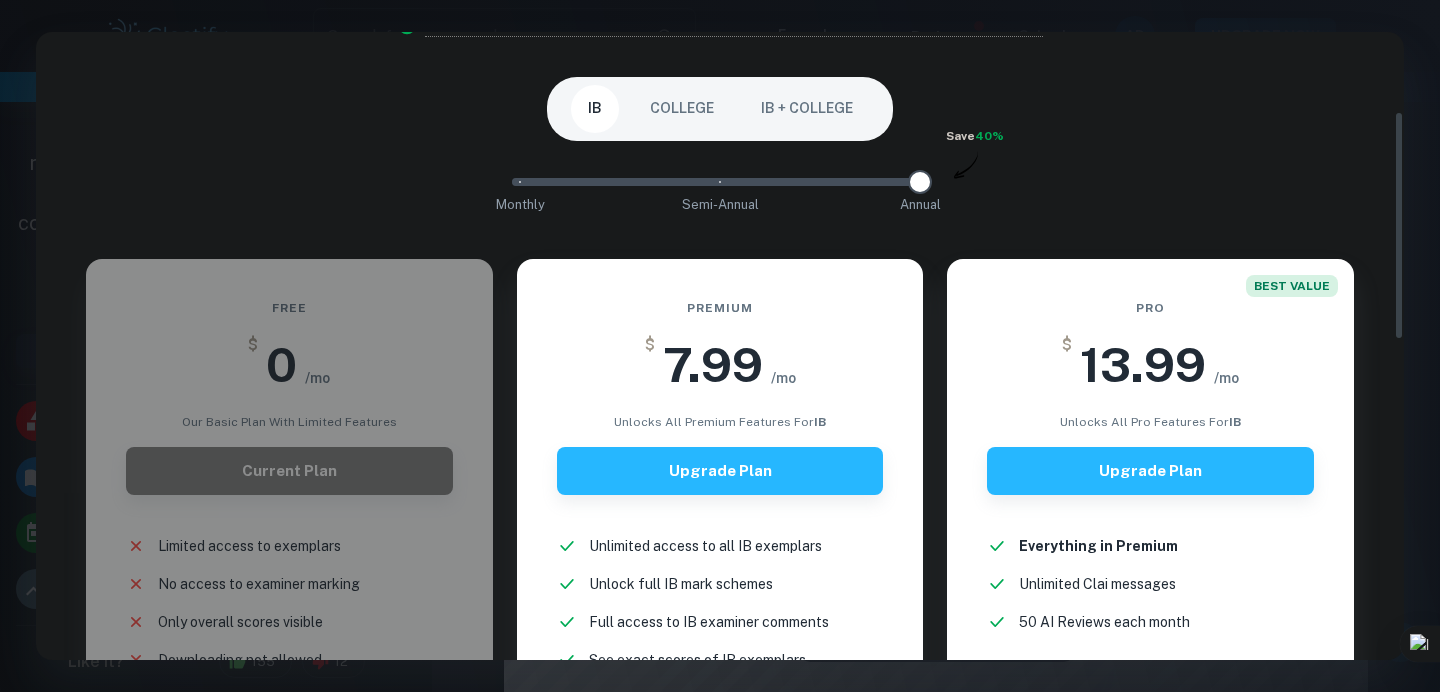 click on "Free $ 0 /mo Our basic plan with limited features Current Plan Limited access to exemplars New! No access to examiner marking New! Only overall scores visible New! Downloading not allowed New! Ads New!" at bounding box center [277, 550] 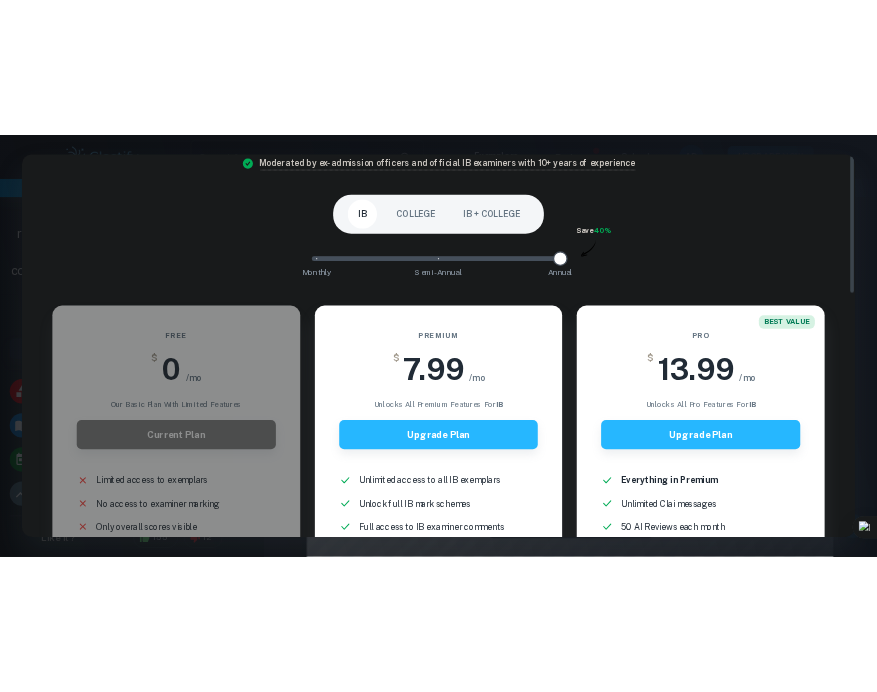 scroll, scrollTop: 0, scrollLeft: 0, axis: both 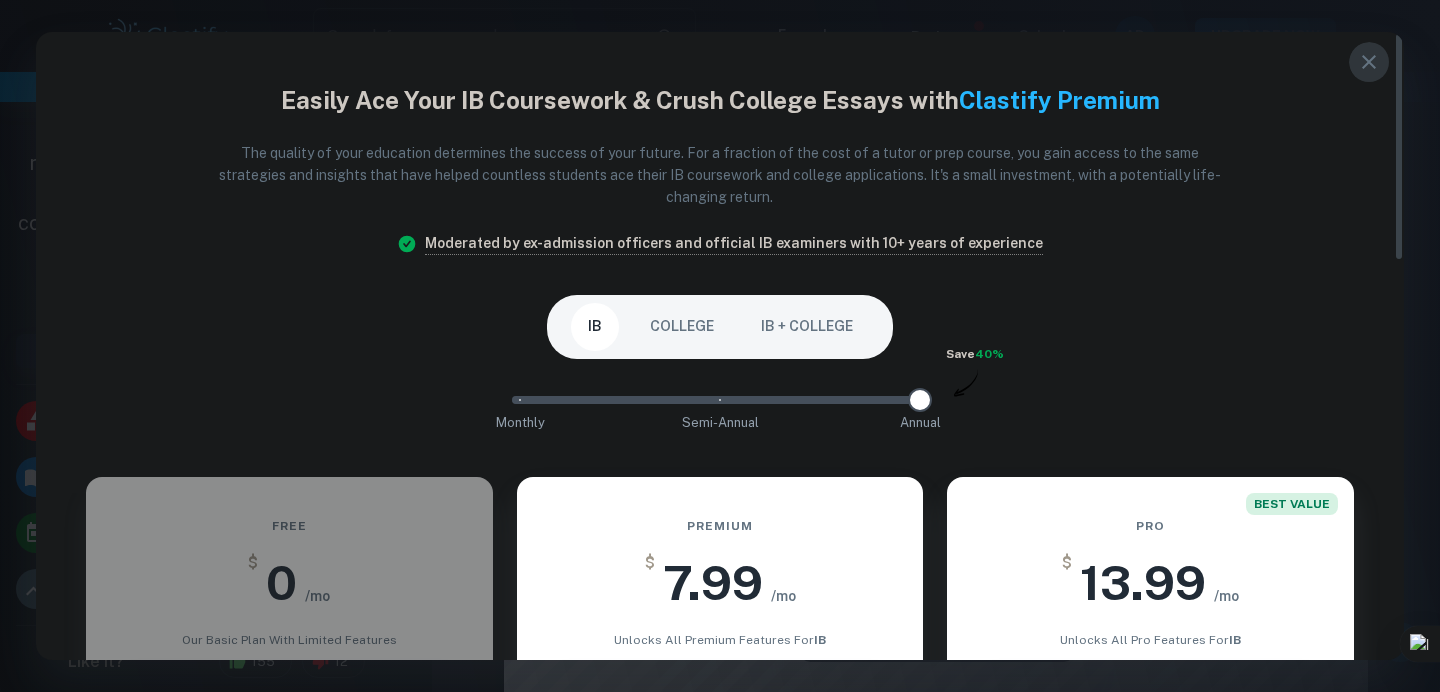 click 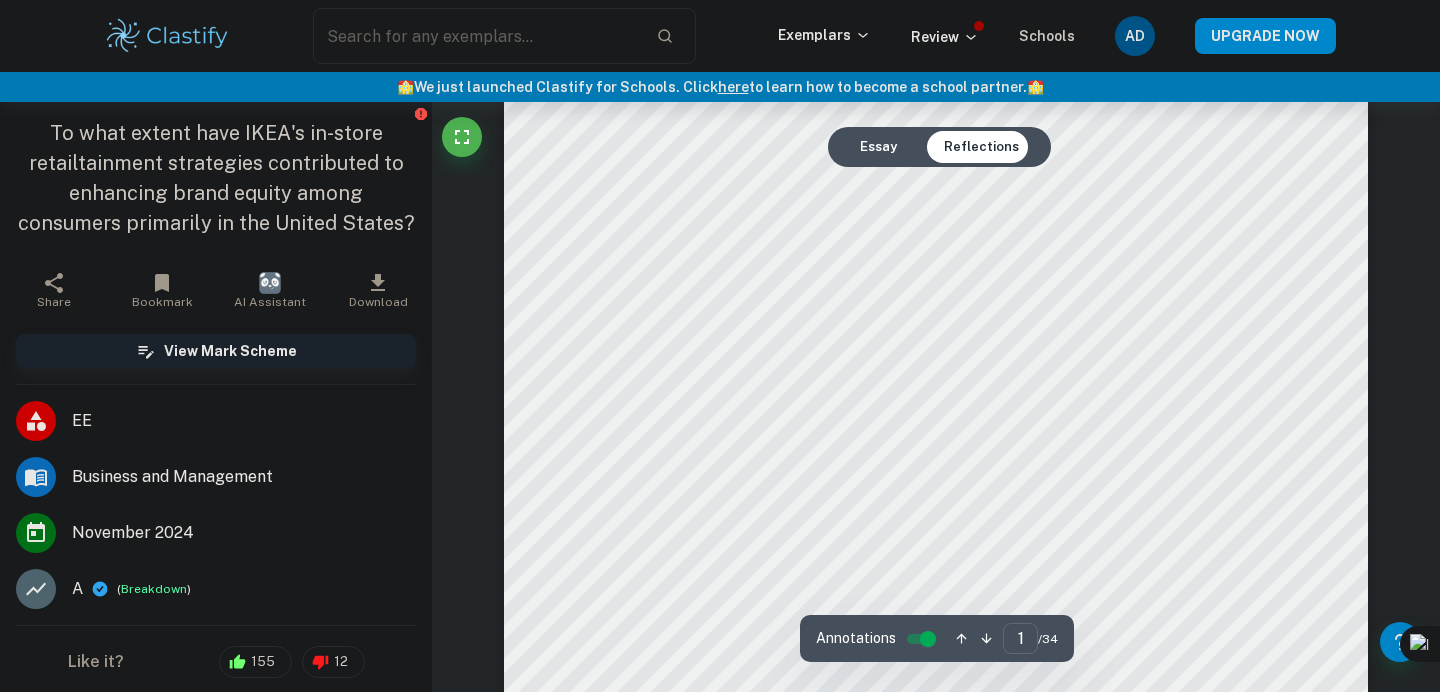 scroll, scrollTop: 48, scrollLeft: 0, axis: vertical 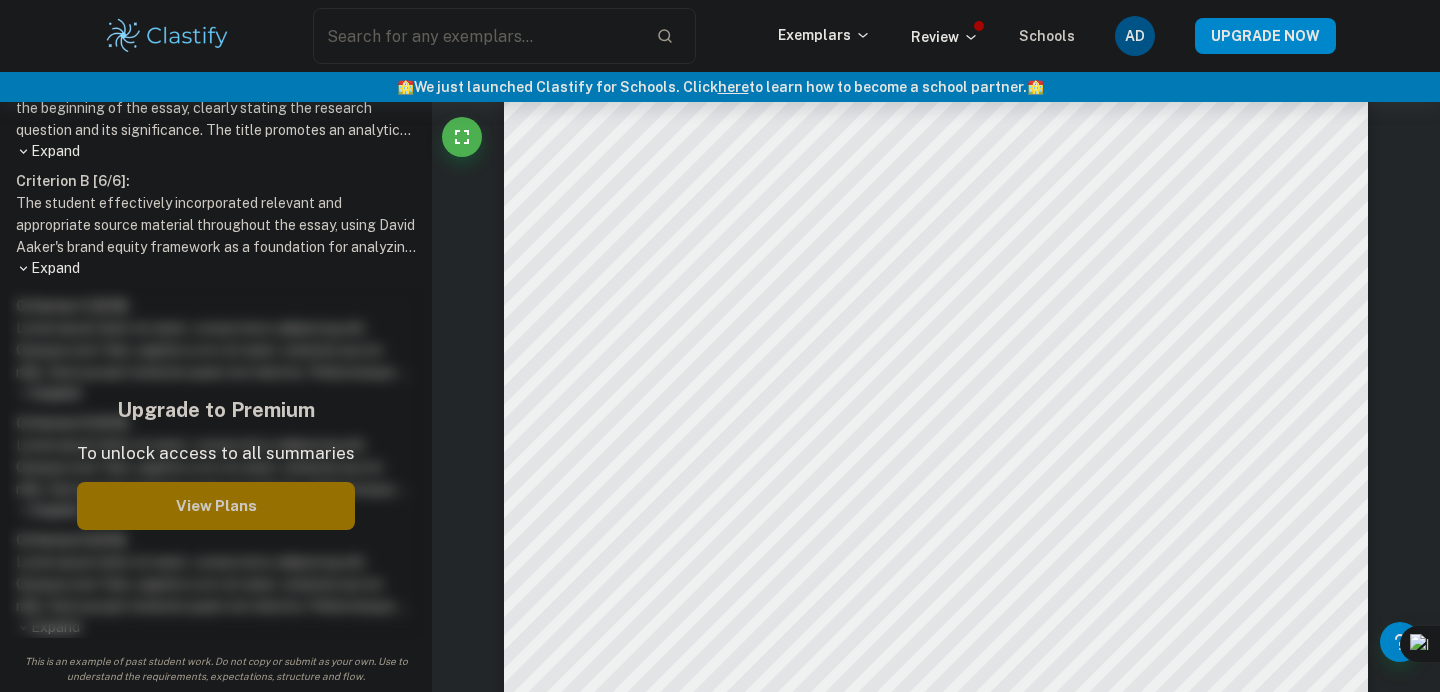 click on "View Plans" at bounding box center (216, 506) 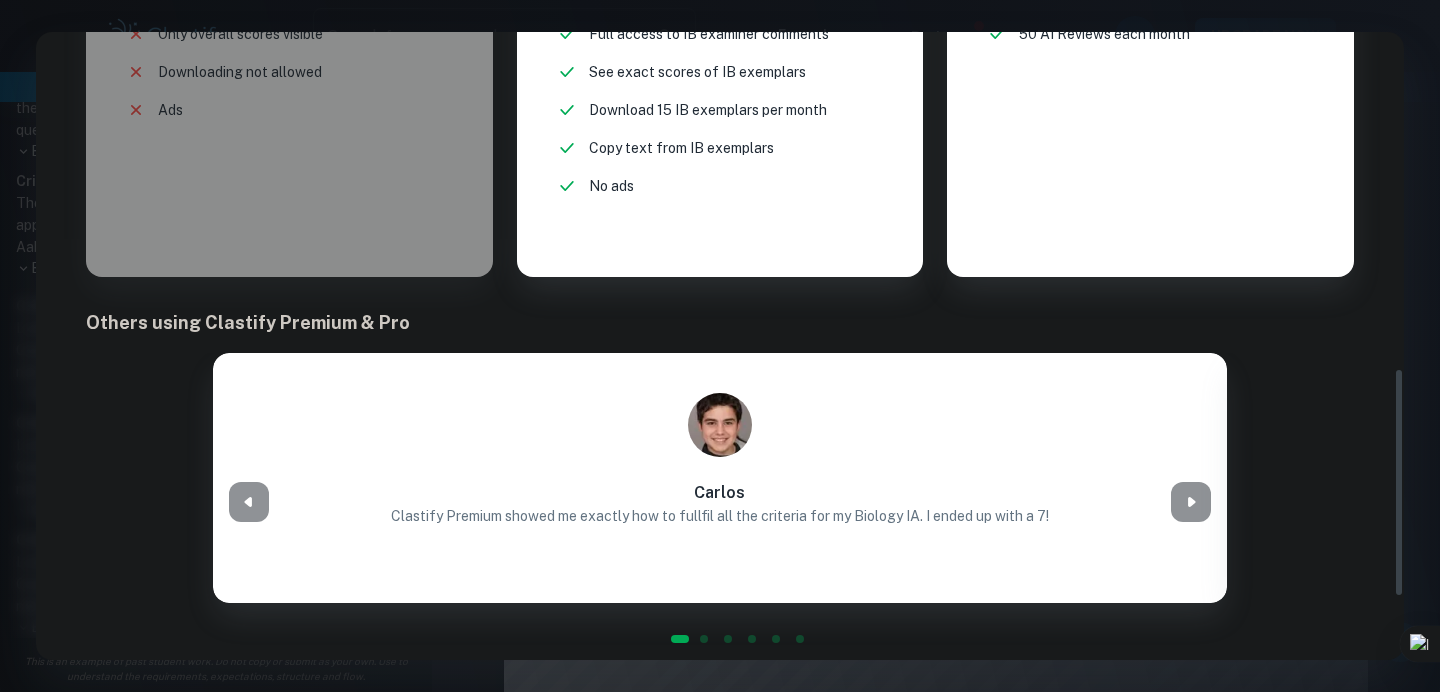 scroll, scrollTop: 917, scrollLeft: 0, axis: vertical 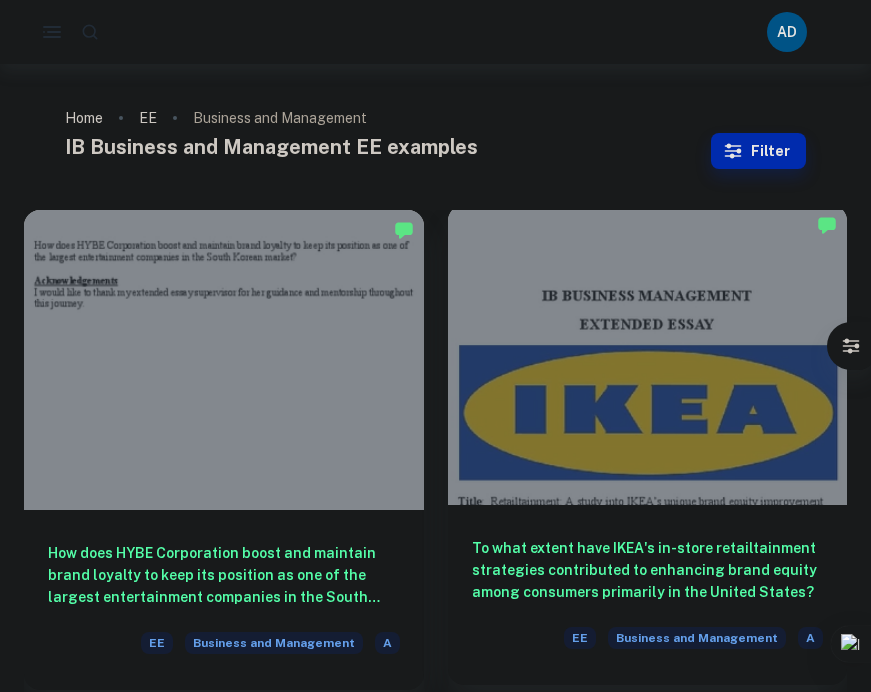 click at bounding box center [648, 355] 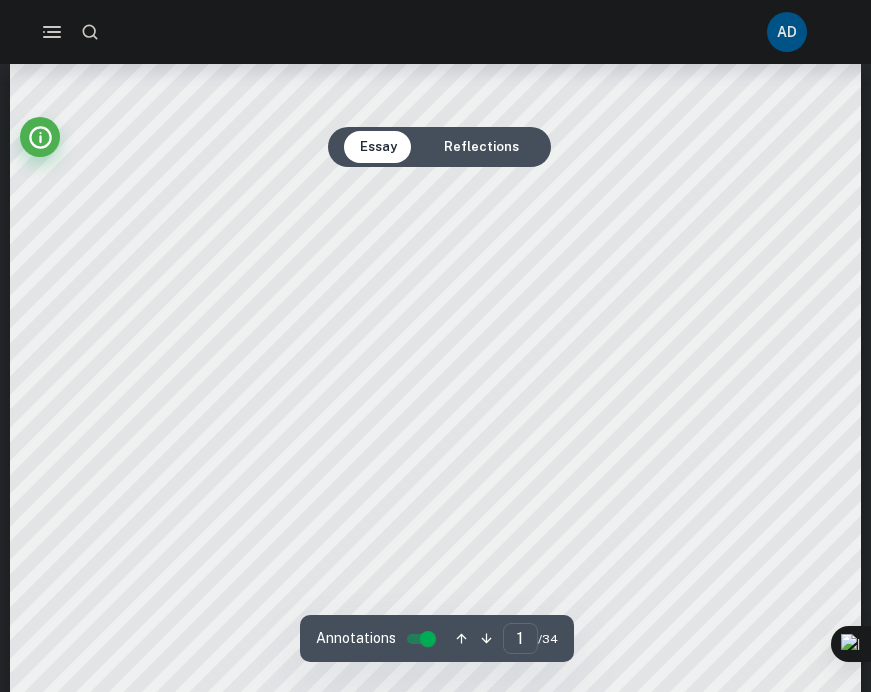 scroll, scrollTop: 0, scrollLeft: 0, axis: both 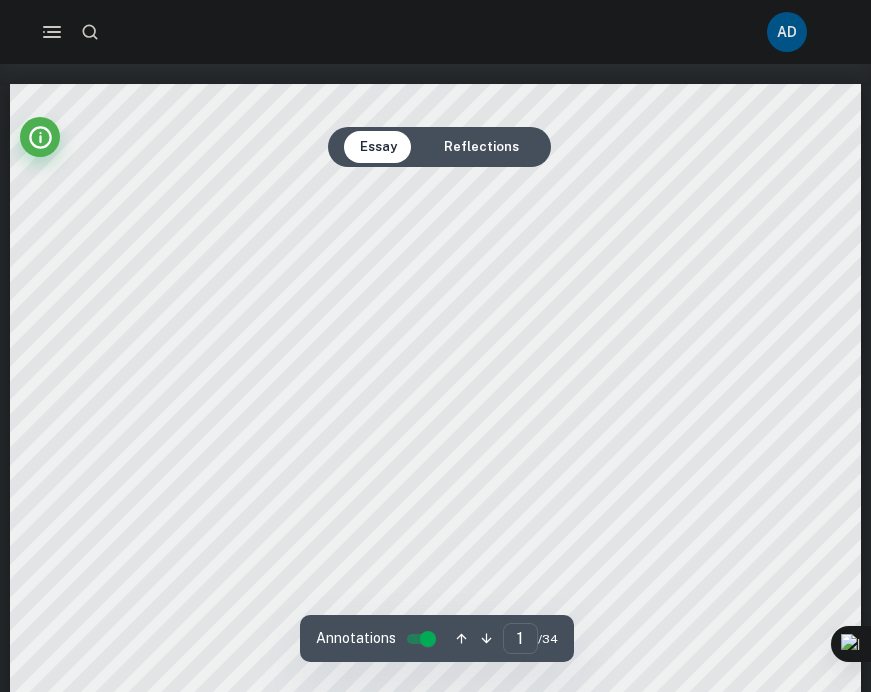 click on "Reflections" at bounding box center [481, 147] 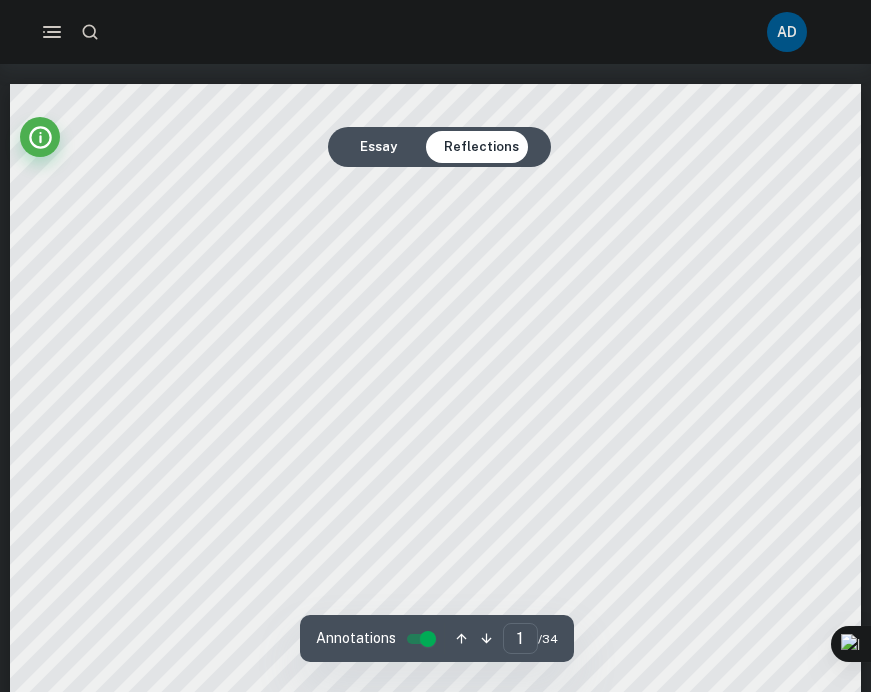 click on "Essay" at bounding box center (378, 147) 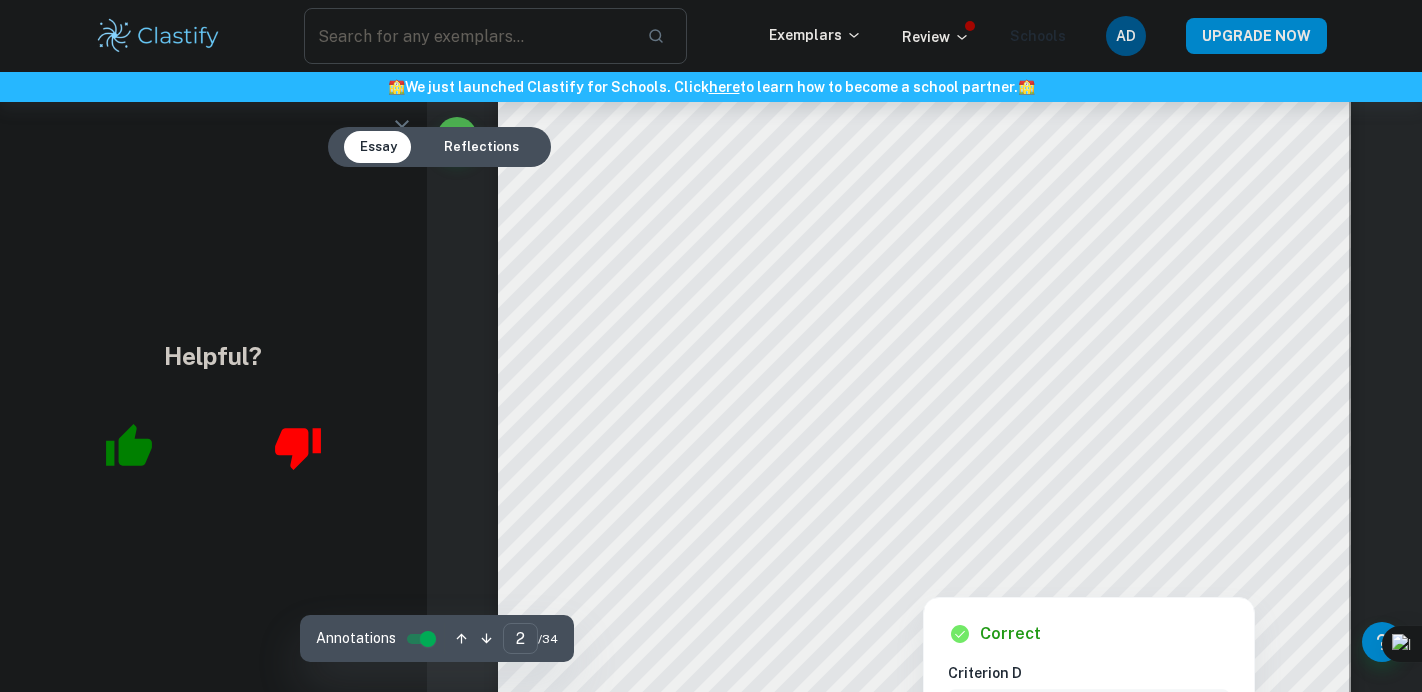 scroll, scrollTop: 1391, scrollLeft: 0, axis: vertical 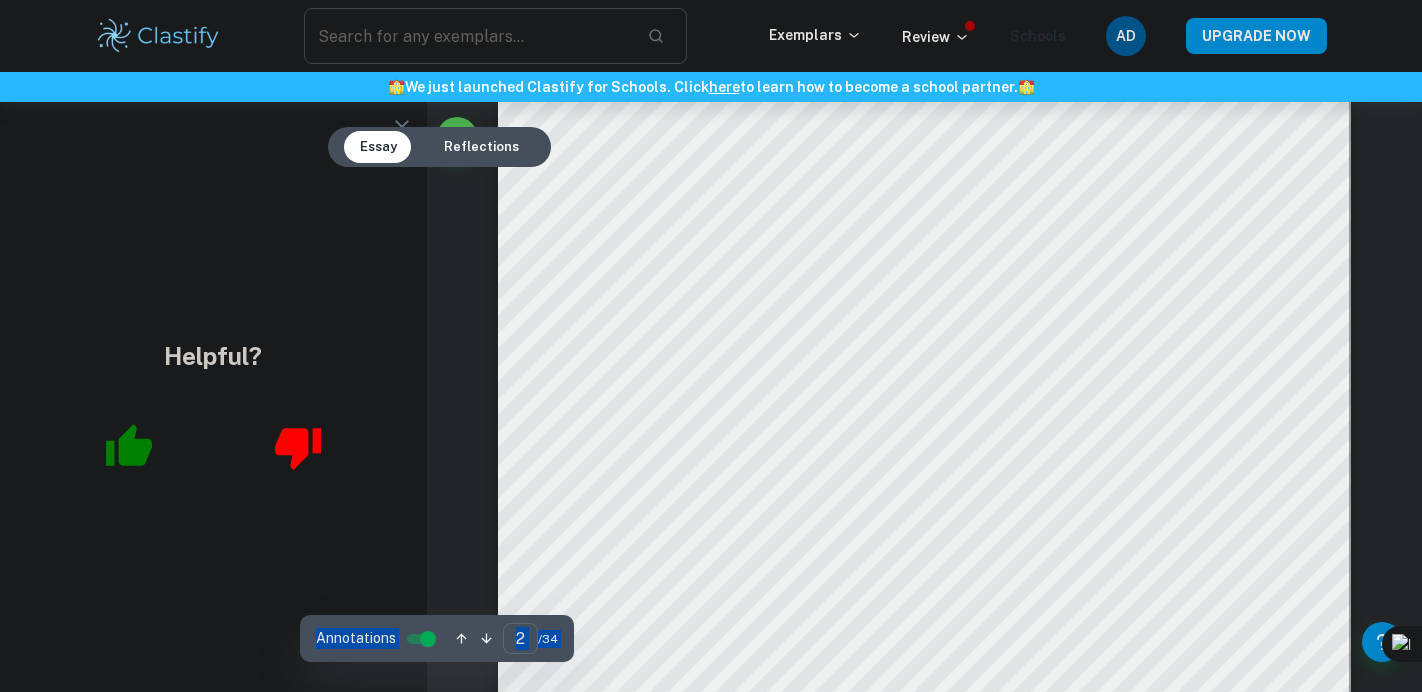 click on "Correct Criterion A The student outlines the topic of their study at the beginning of the essay, making its aim clear to the reader Comment The student outlined the topic of their study effectively at the beginning of the EE by introducing IKEA and its market presence. The student stated the research question, "To what extent have IKEA's in-store retailtainment strategies contributed to enhancing brand equity among consumers primarily in the United States?" This communicates the focus of the investigation. Furthermore, the student elaborated on the significance of retailtainment in IKEA's marketing strategy, ensuring that the aim of the essay is evident to the reader Written by [NAME] [LAST] Correct Criterion A The essay’s title promotes an analytical work, rather than a descriptive one Comment Written by [NAME] [LAST] Correct Criterion A Comment Written by [NAME] [LAST] Correct Criterion A The essay’s title promotes an analytical work, rather than a descriptive one Comment Written by" at bounding box center [924, 19519] 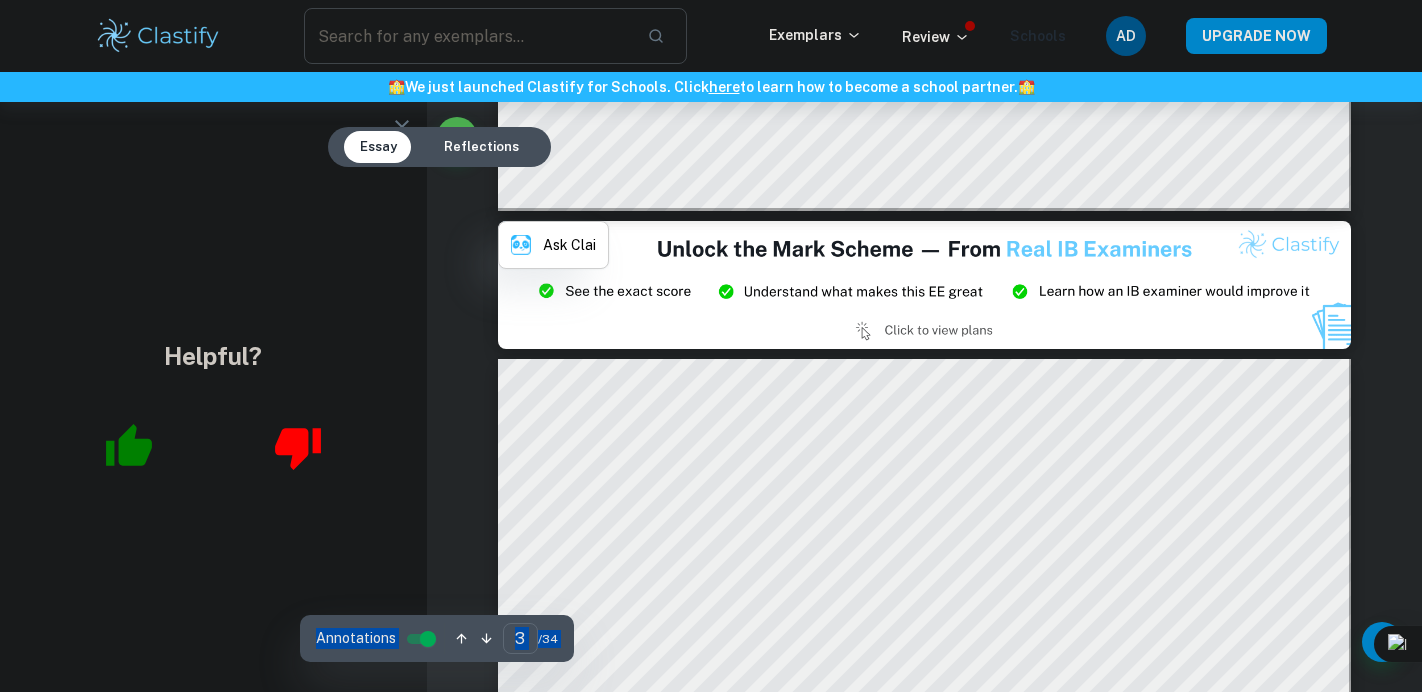 type on "2" 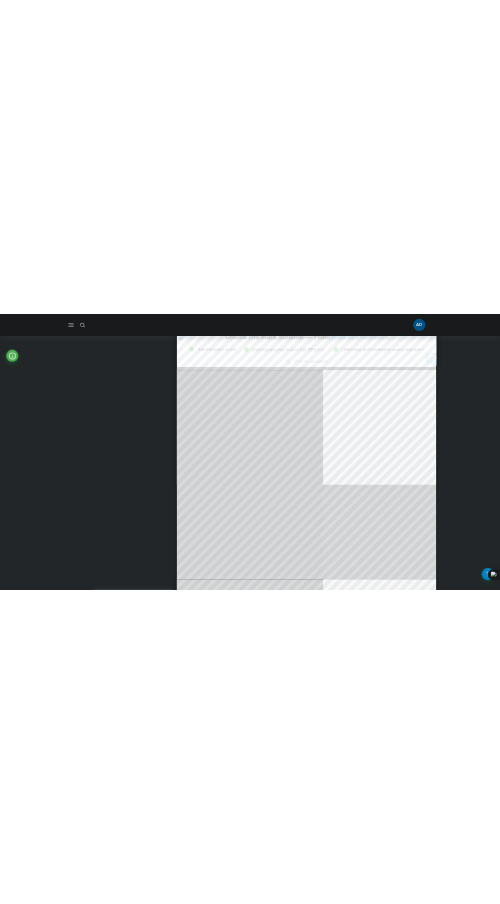 scroll, scrollTop: 2590, scrollLeft: 0, axis: vertical 